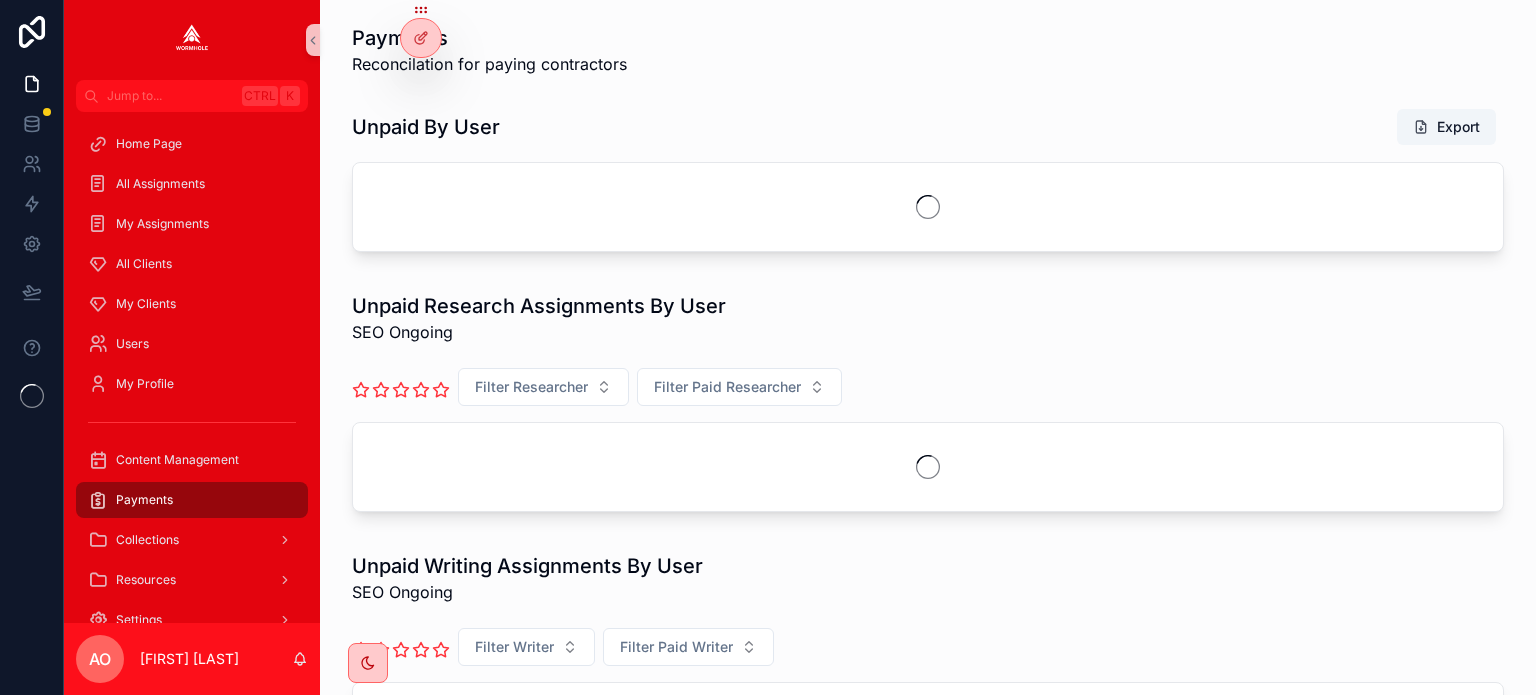 scroll, scrollTop: 0, scrollLeft: 0, axis: both 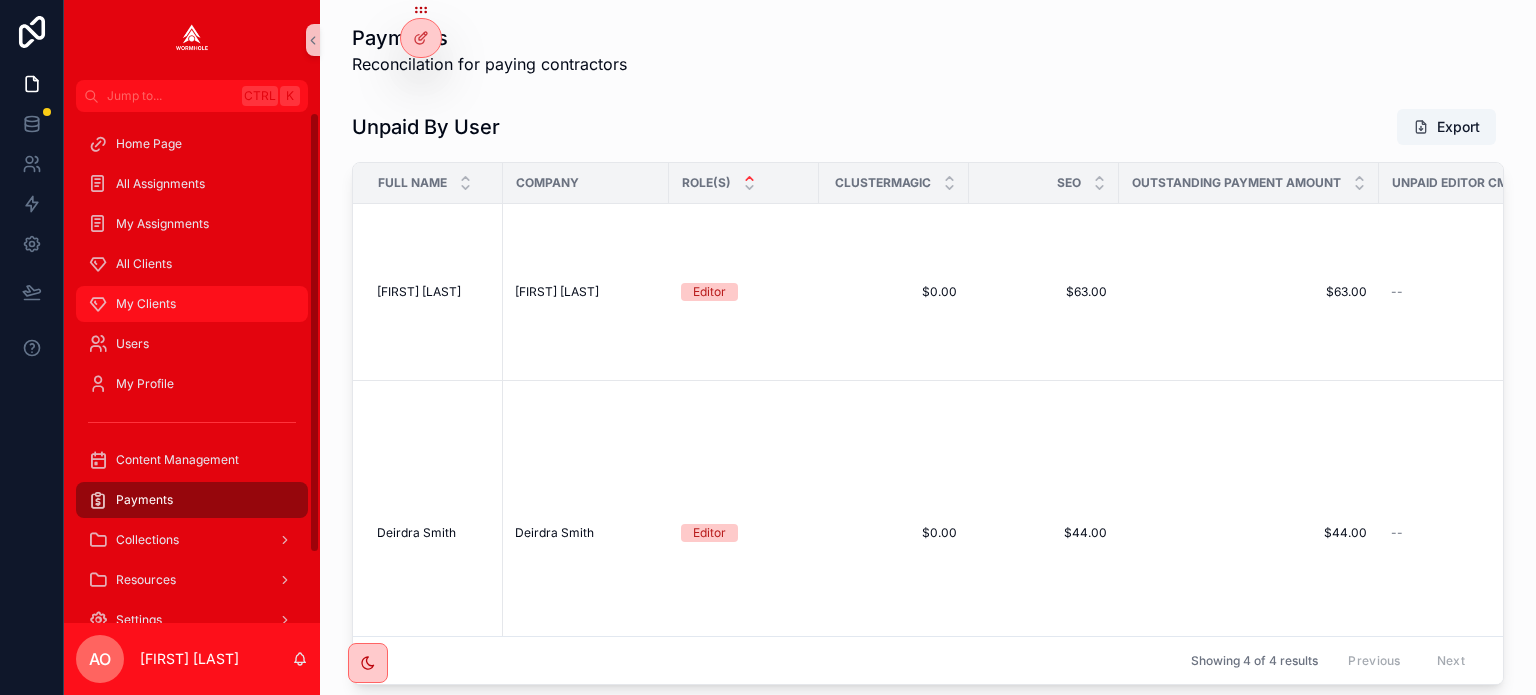 click on "My Clients" at bounding box center [146, 304] 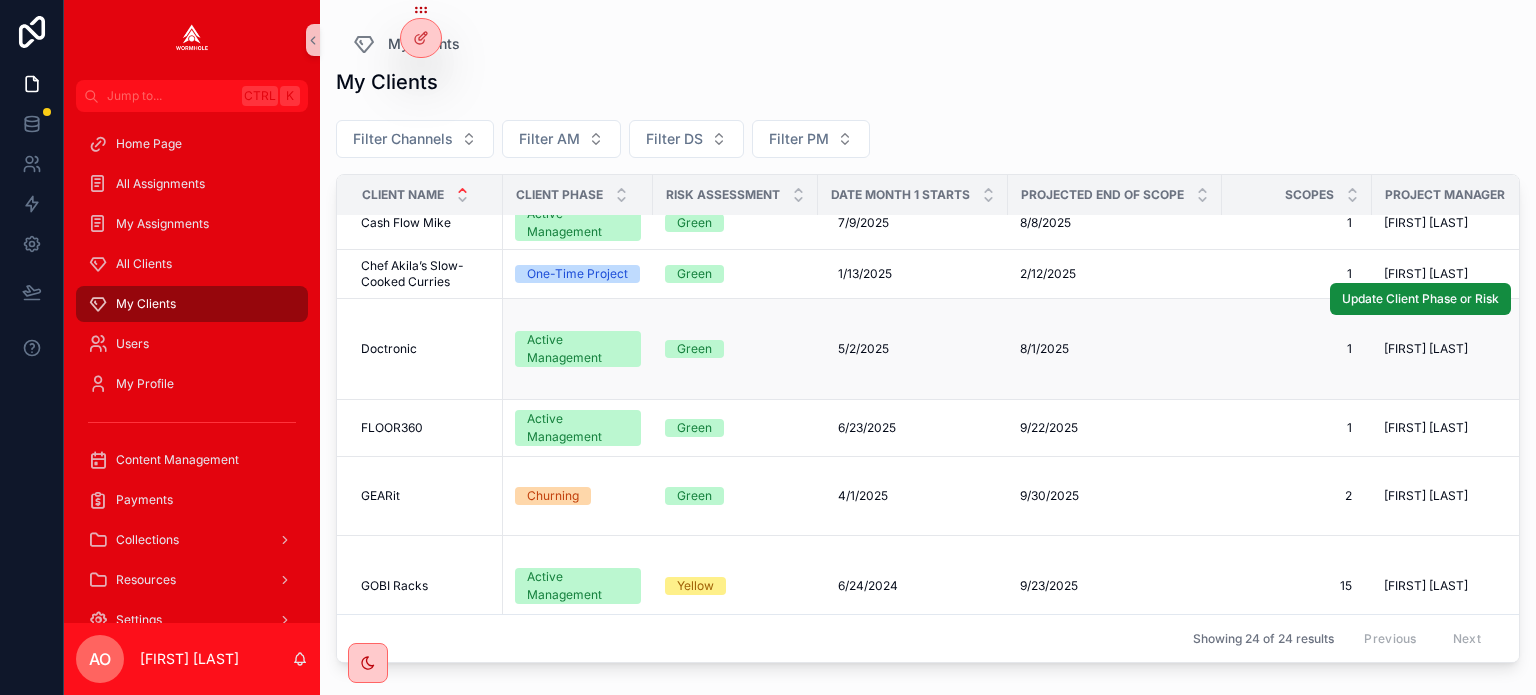 scroll, scrollTop: 300, scrollLeft: 0, axis: vertical 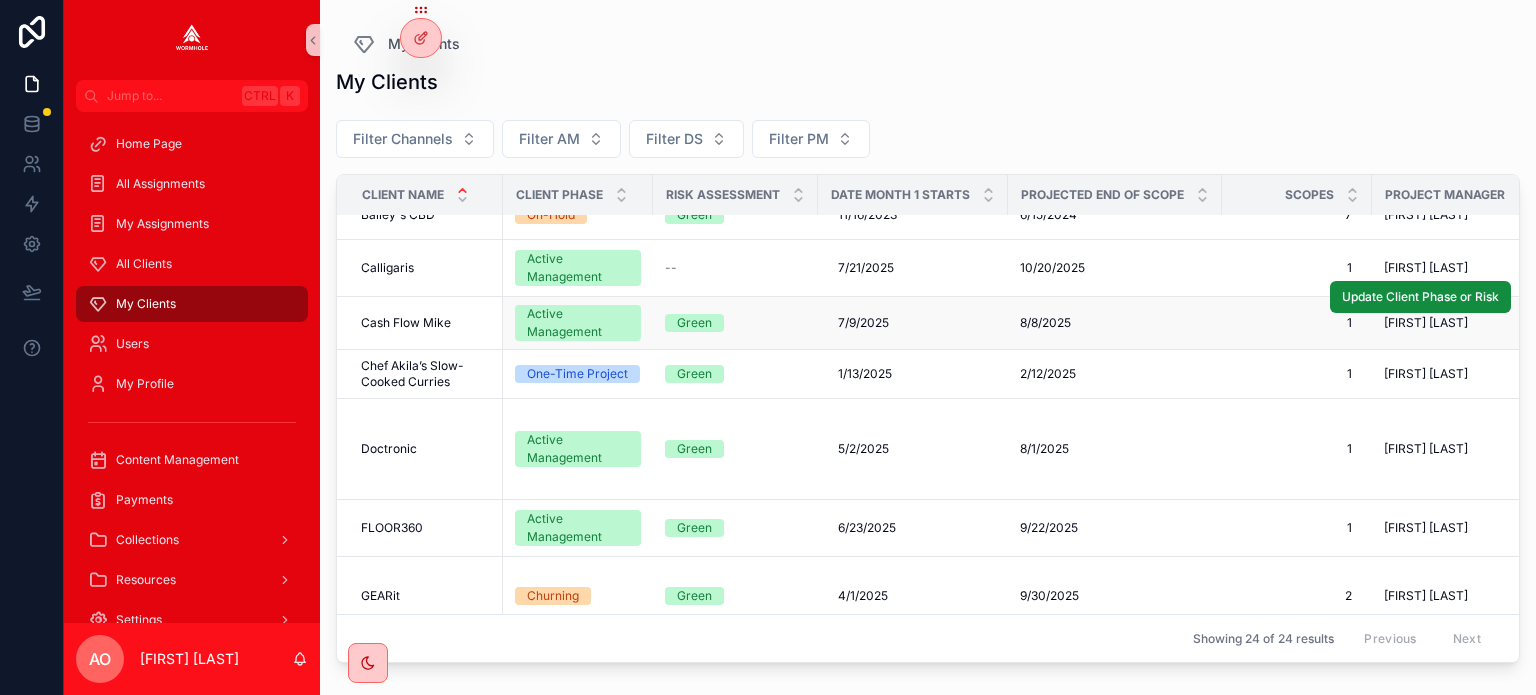 click on "Cash Flow Mike" at bounding box center [406, 323] 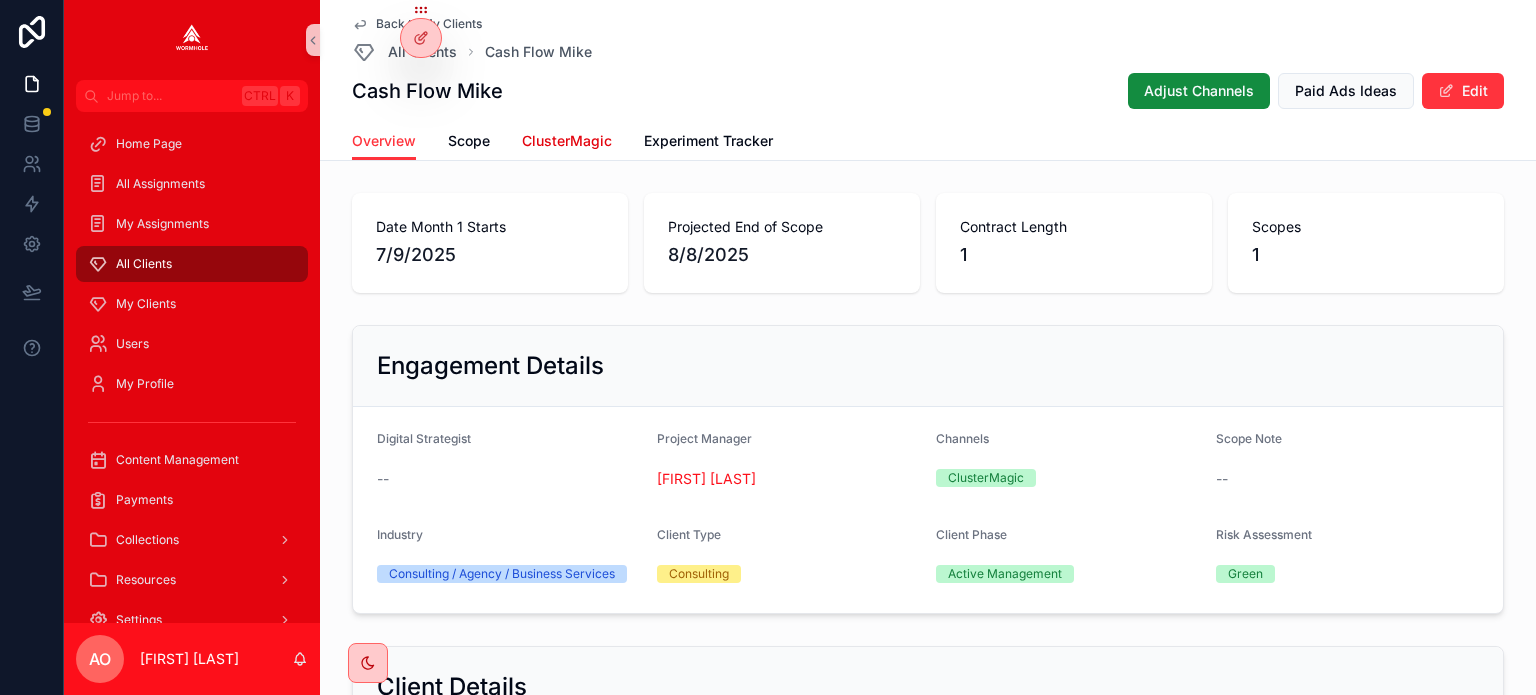 click on "ClusterMagic" at bounding box center (567, 143) 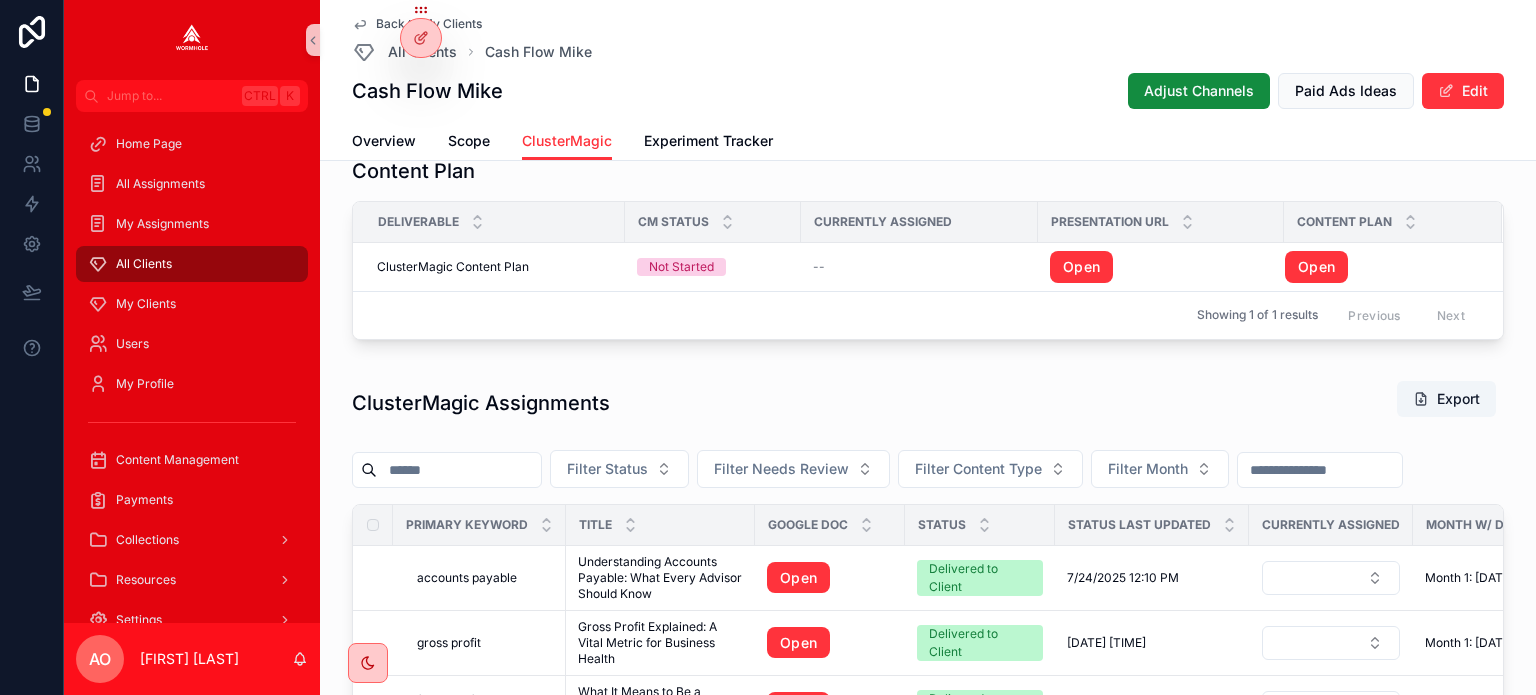 scroll, scrollTop: 1900, scrollLeft: 0, axis: vertical 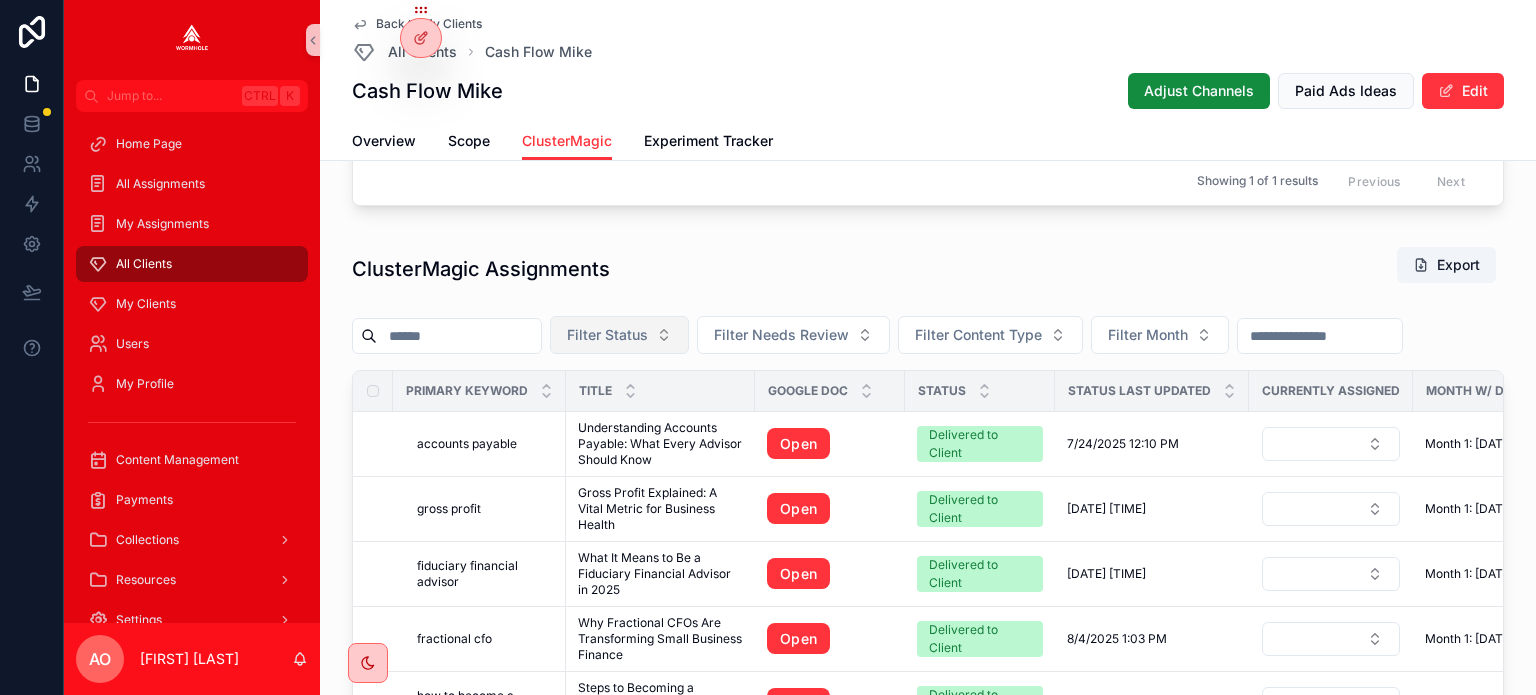 click on "Filter Status" at bounding box center [607, 335] 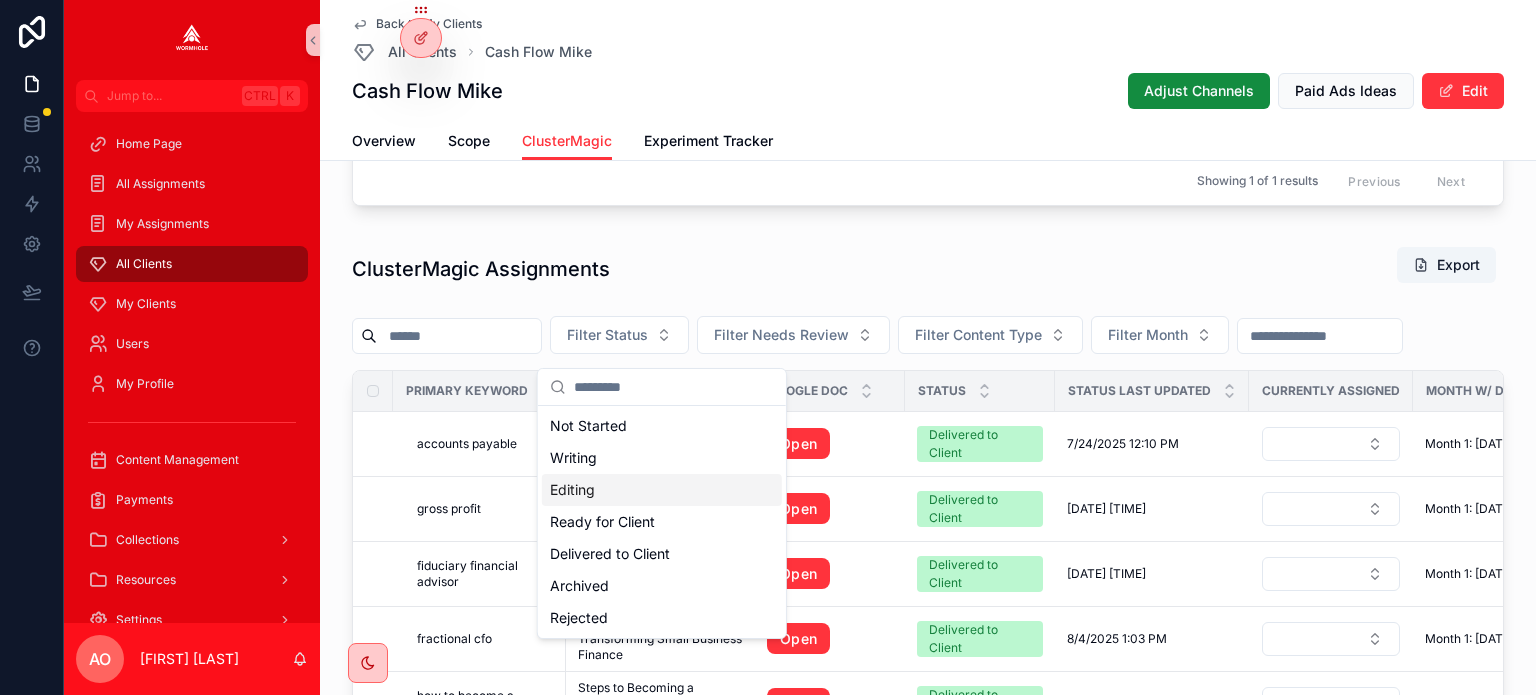 click on "Editing" at bounding box center [662, 490] 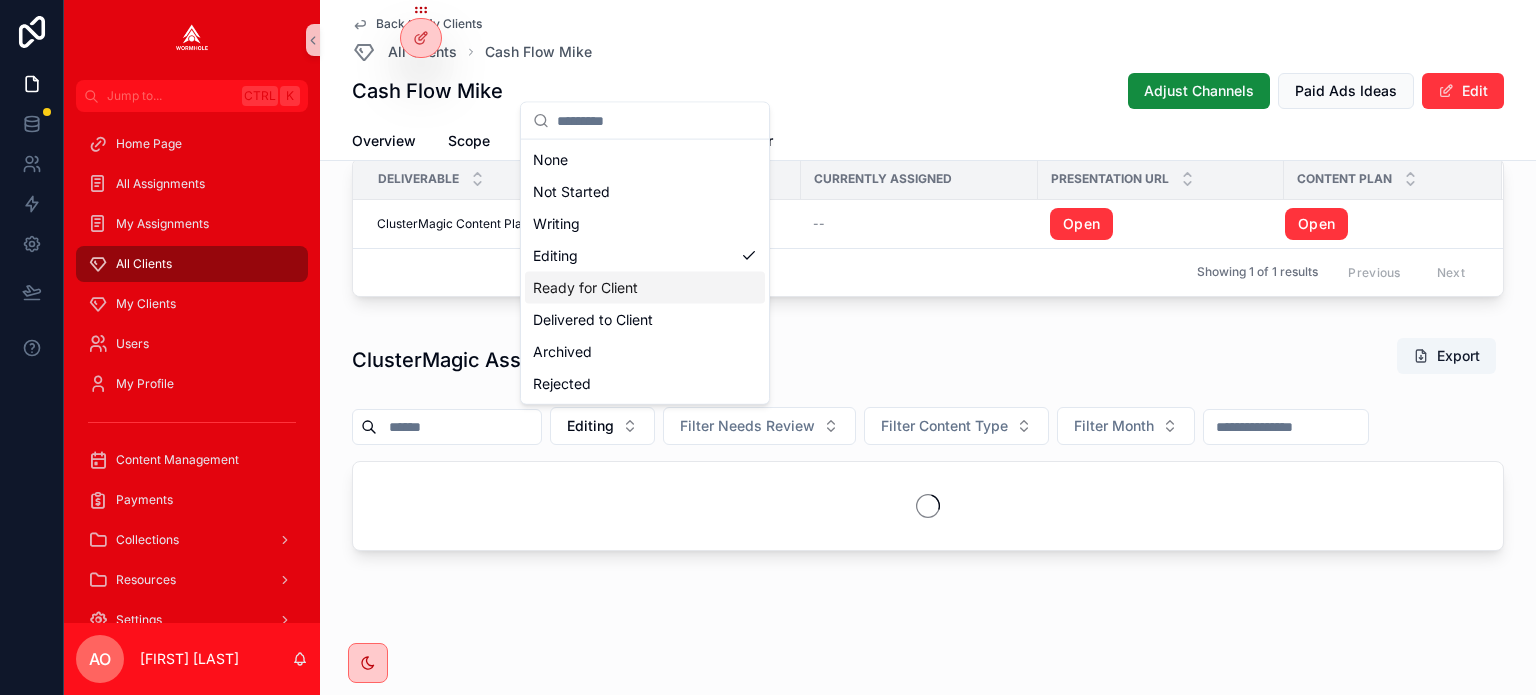scroll, scrollTop: 1818, scrollLeft: 0, axis: vertical 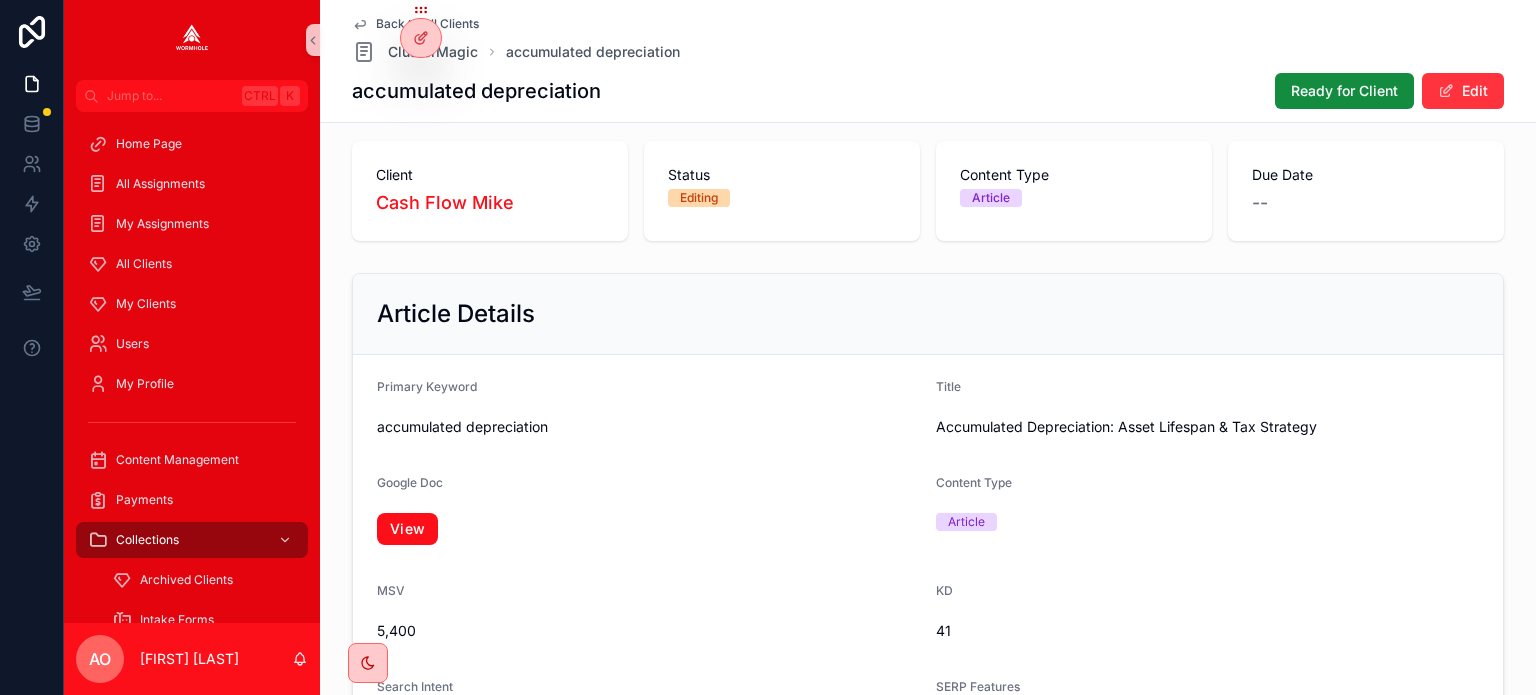 click on "View" at bounding box center [407, 529] 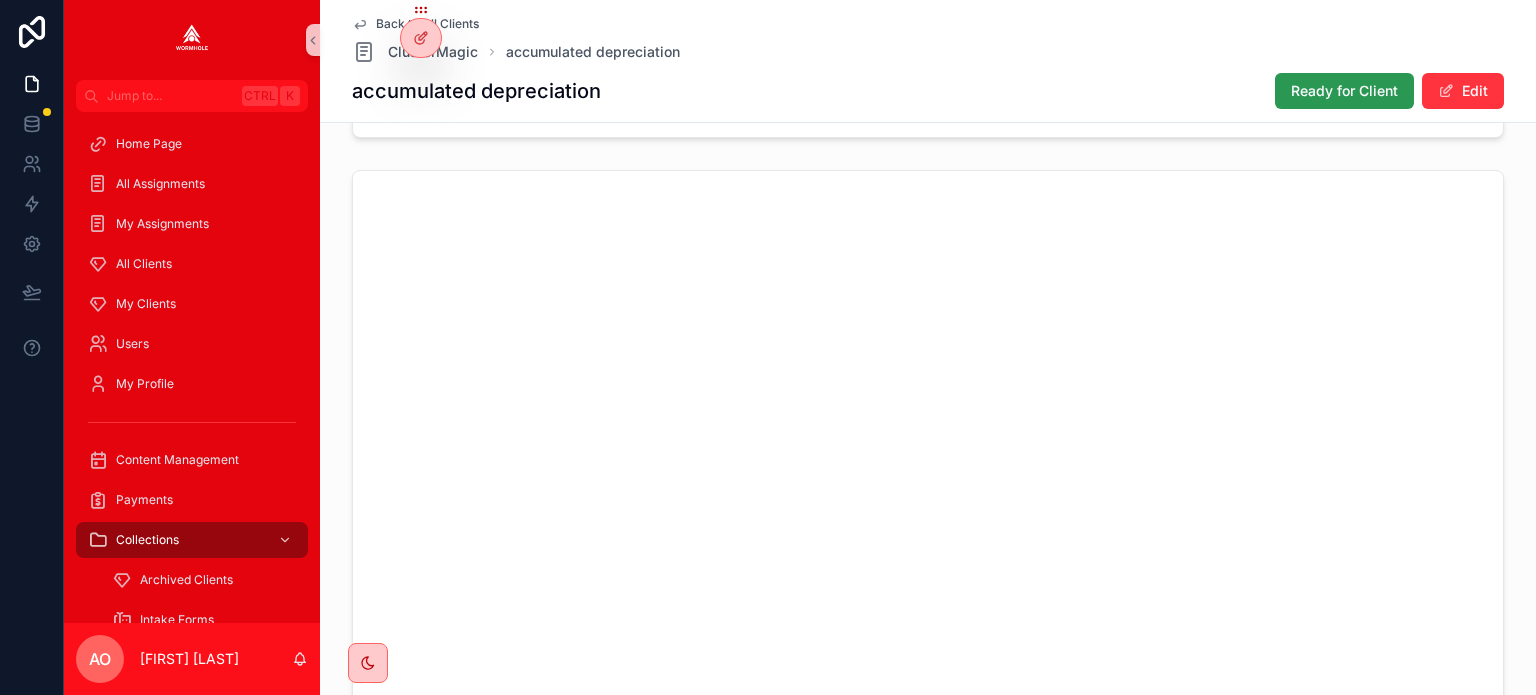 click on "Ready for Client" at bounding box center (1344, 91) 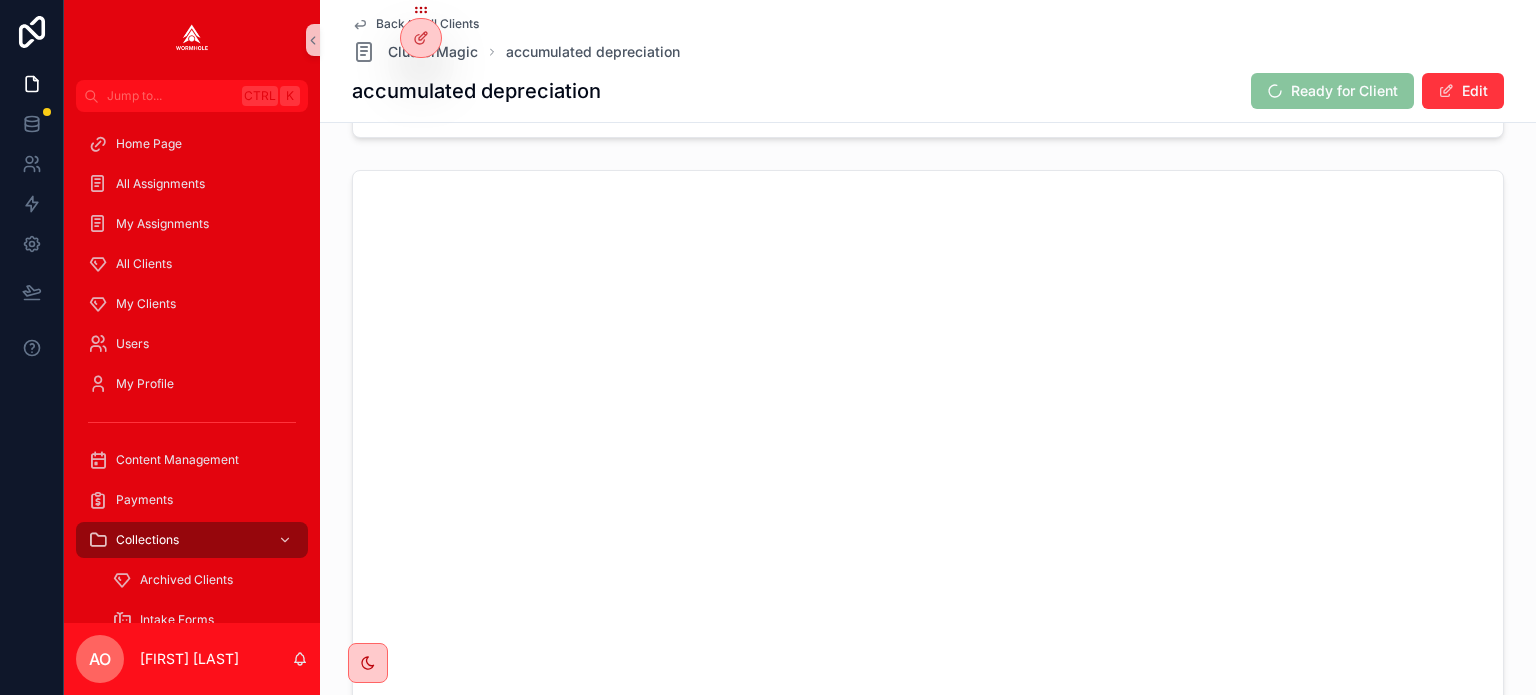 scroll, scrollTop: 1360, scrollLeft: 0, axis: vertical 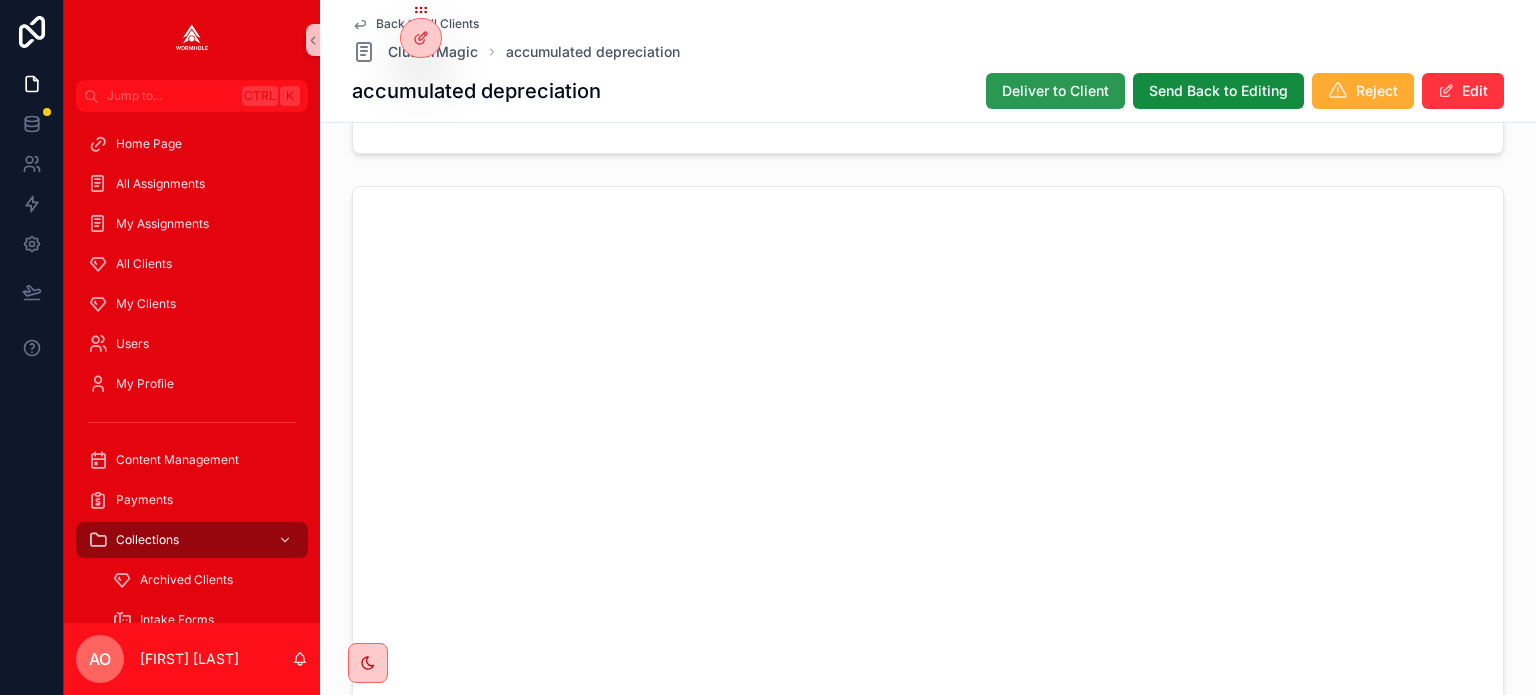 click on "Deliver to Client" at bounding box center (1055, 91) 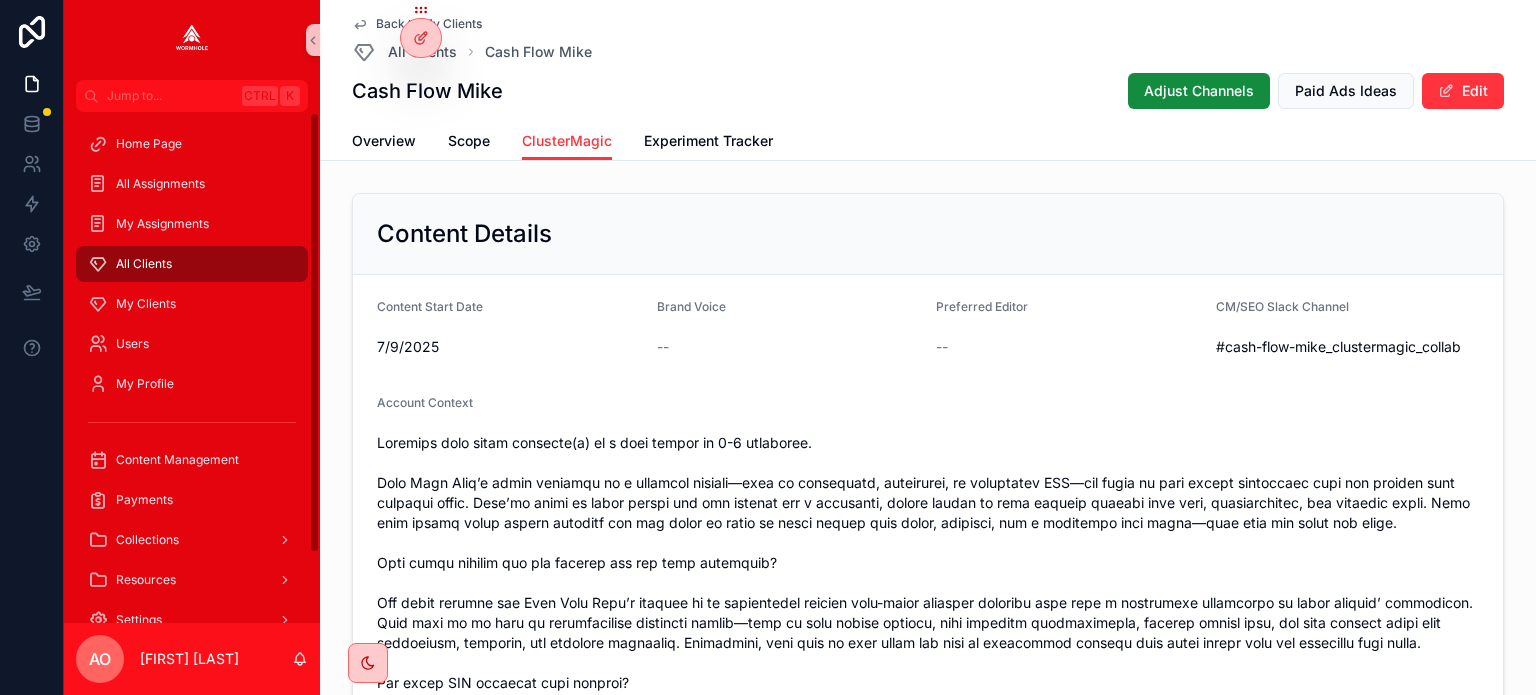 scroll, scrollTop: 0, scrollLeft: 0, axis: both 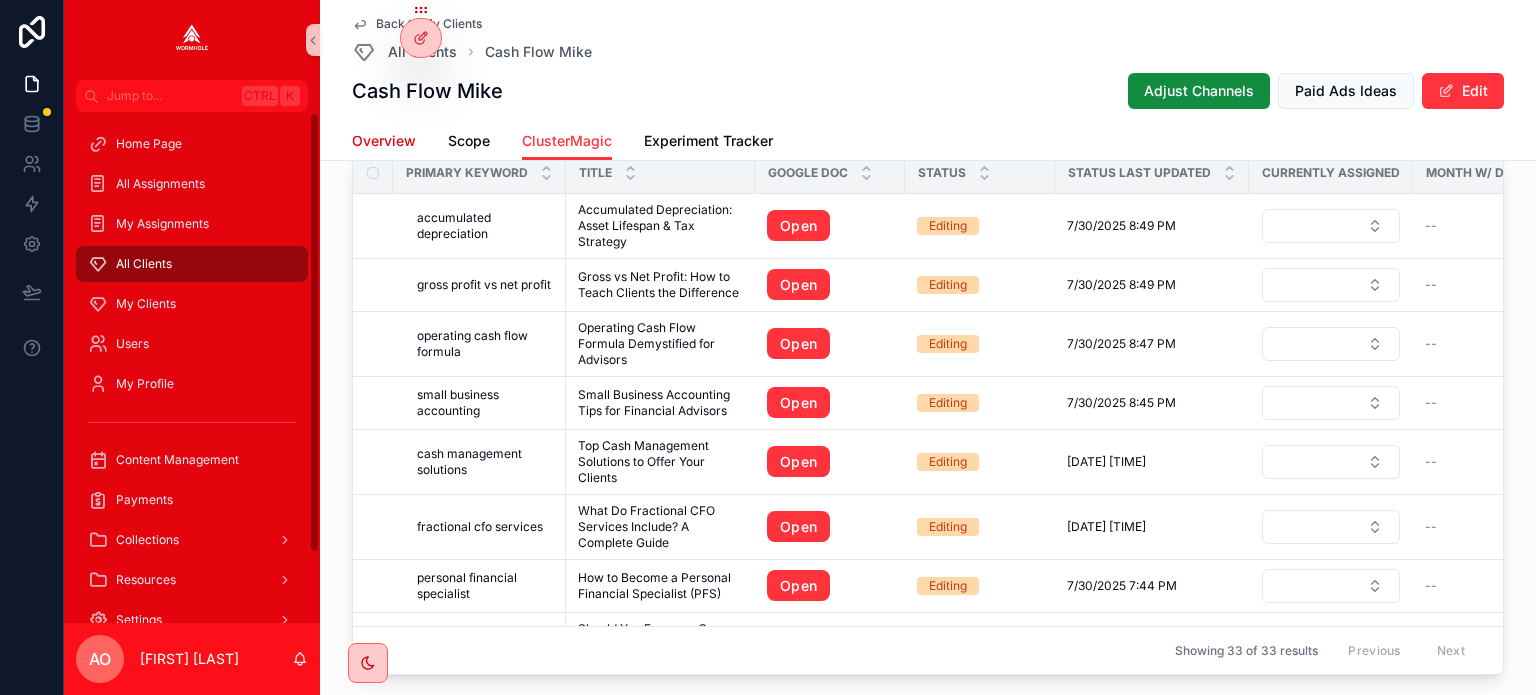 click on "Overview" at bounding box center [384, 141] 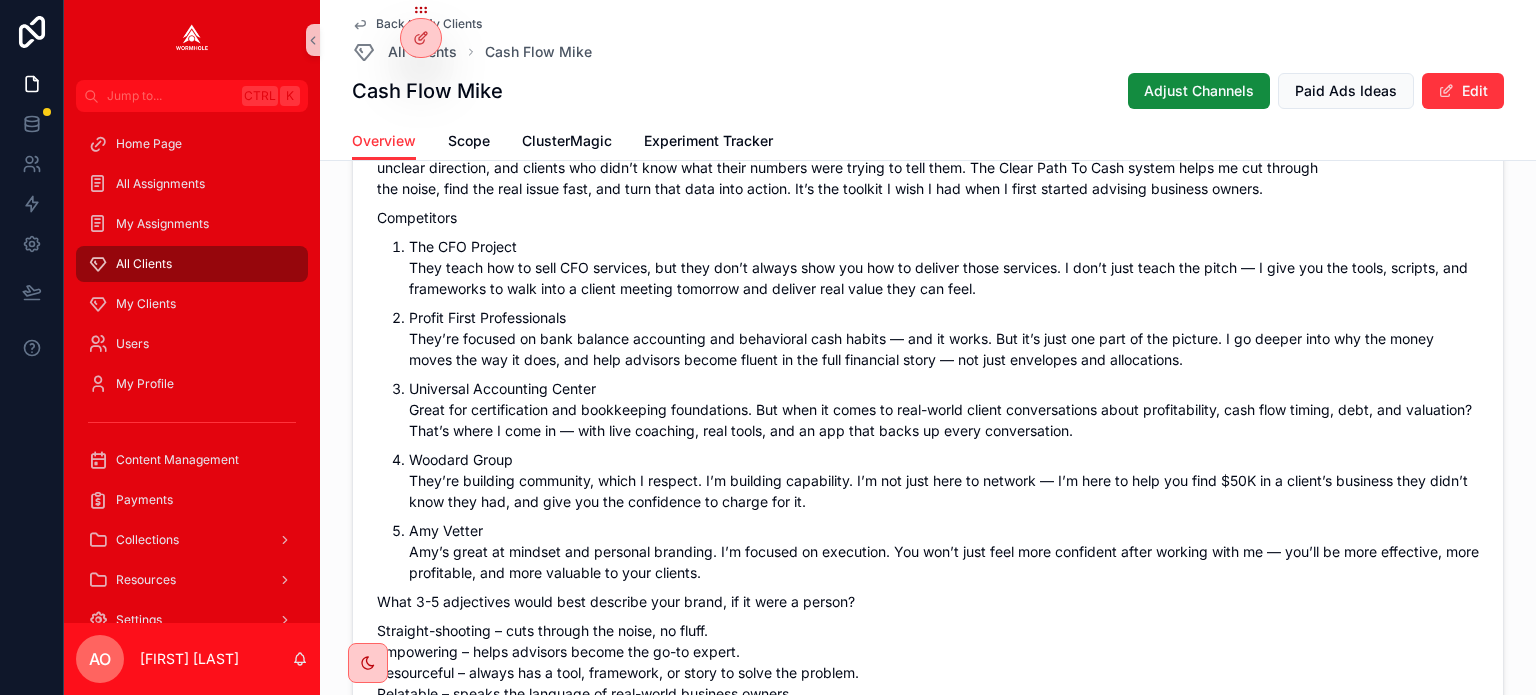scroll, scrollTop: 1500, scrollLeft: 0, axis: vertical 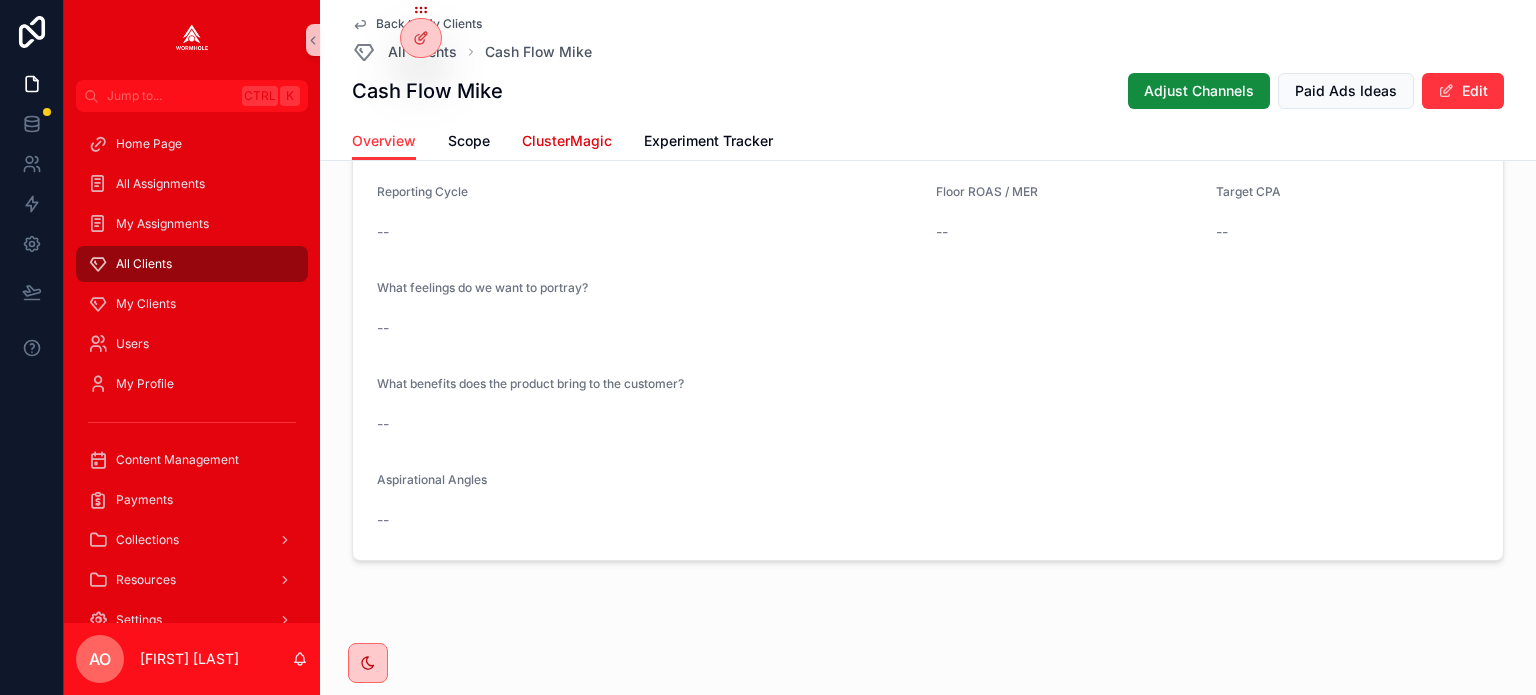 click on "ClusterMagic" at bounding box center [567, 141] 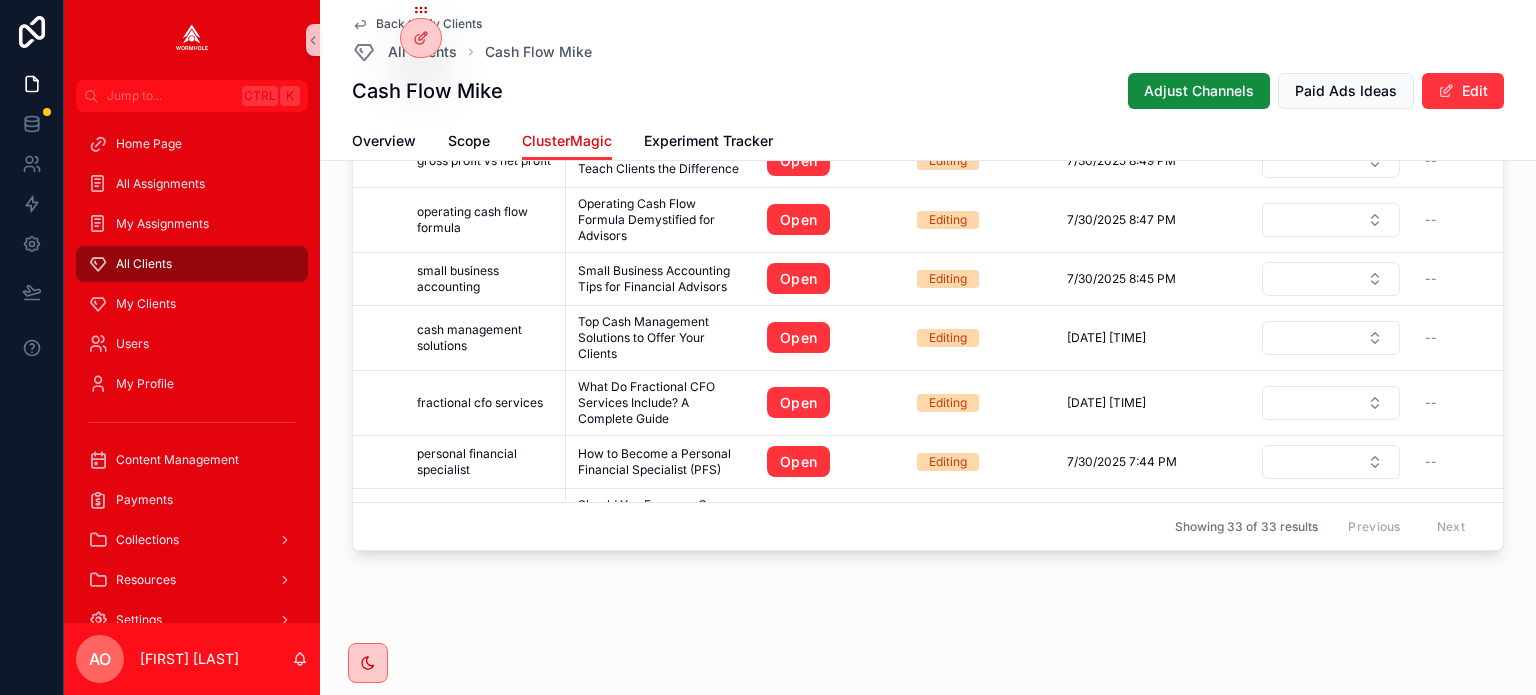 scroll, scrollTop: 0, scrollLeft: 0, axis: both 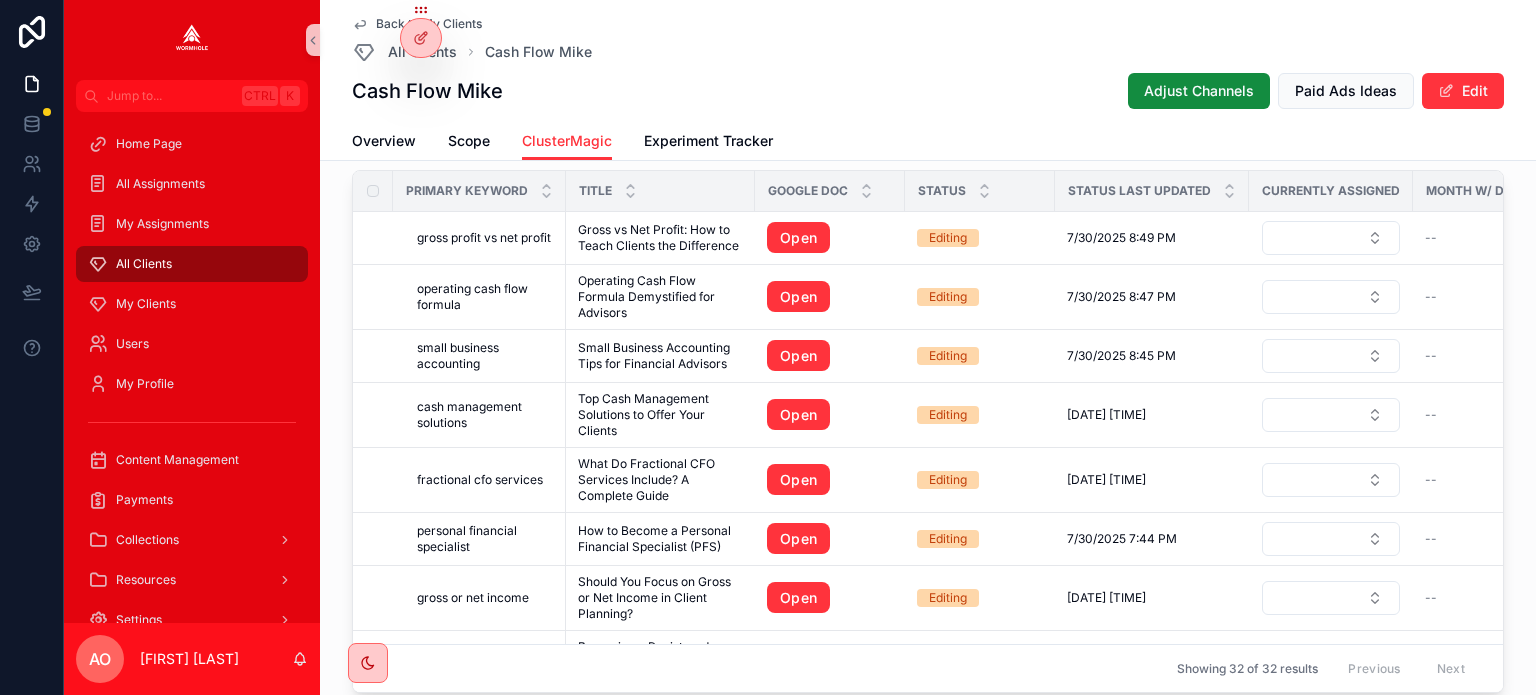 click on "Cash Flow Mike Adjust Channels Paid Ads Ideas Edit" at bounding box center [928, 91] 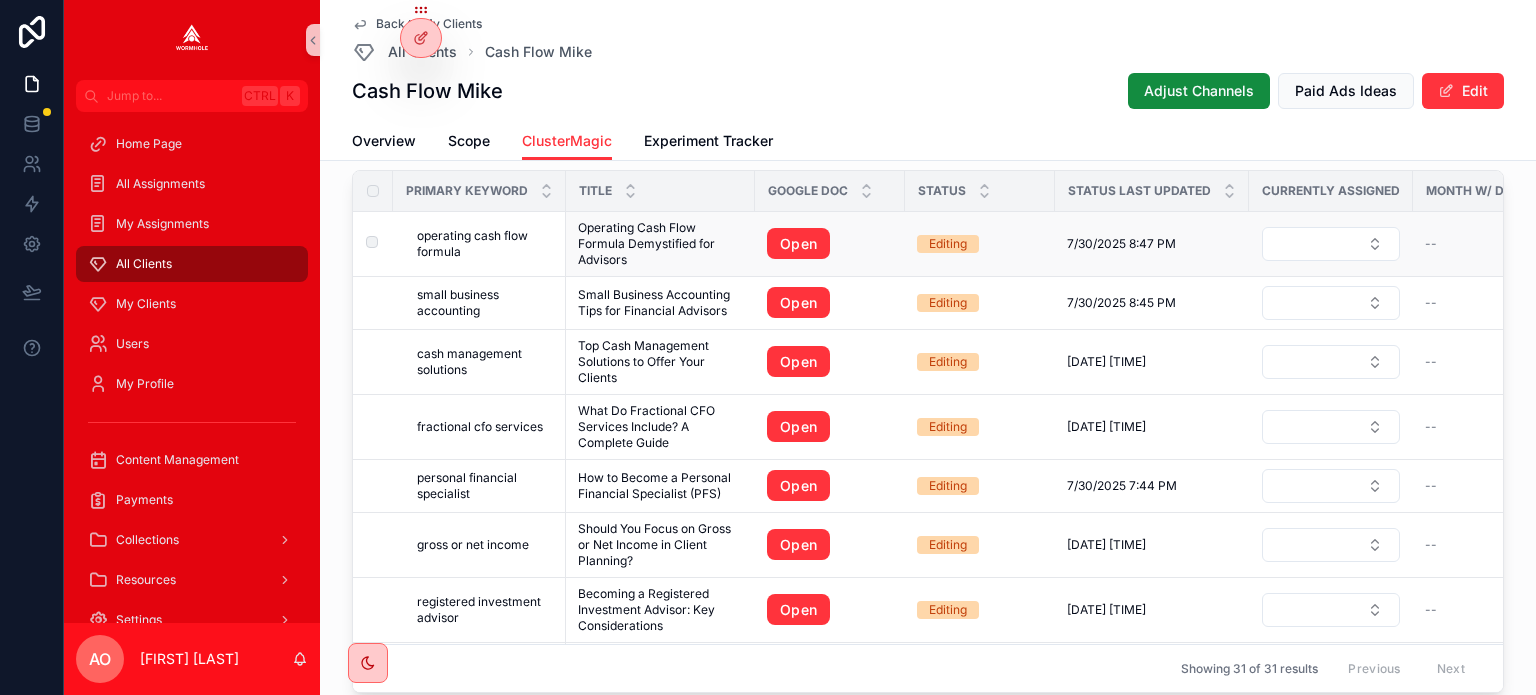 click on "Operating Cash Flow Formula Demystified for Advisors" at bounding box center [660, 244] 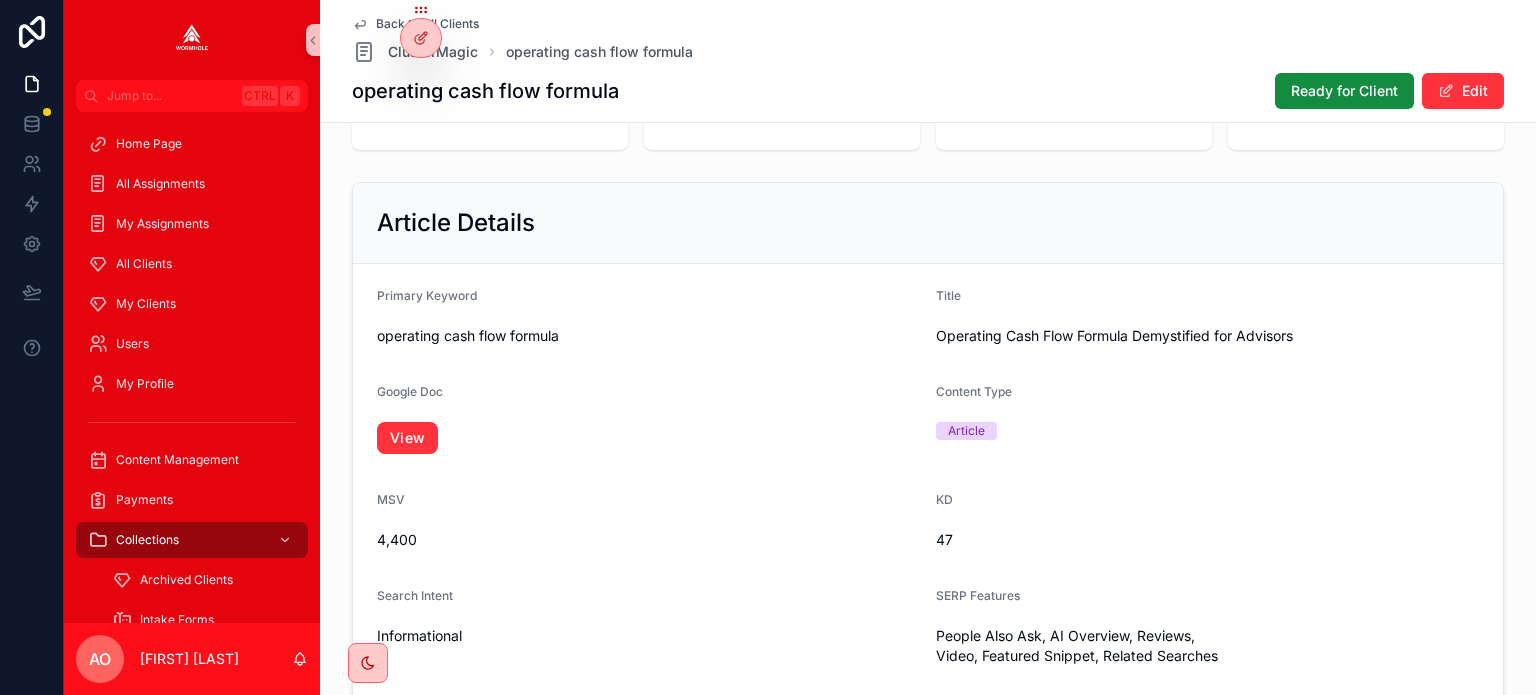 scroll, scrollTop: 300, scrollLeft: 0, axis: vertical 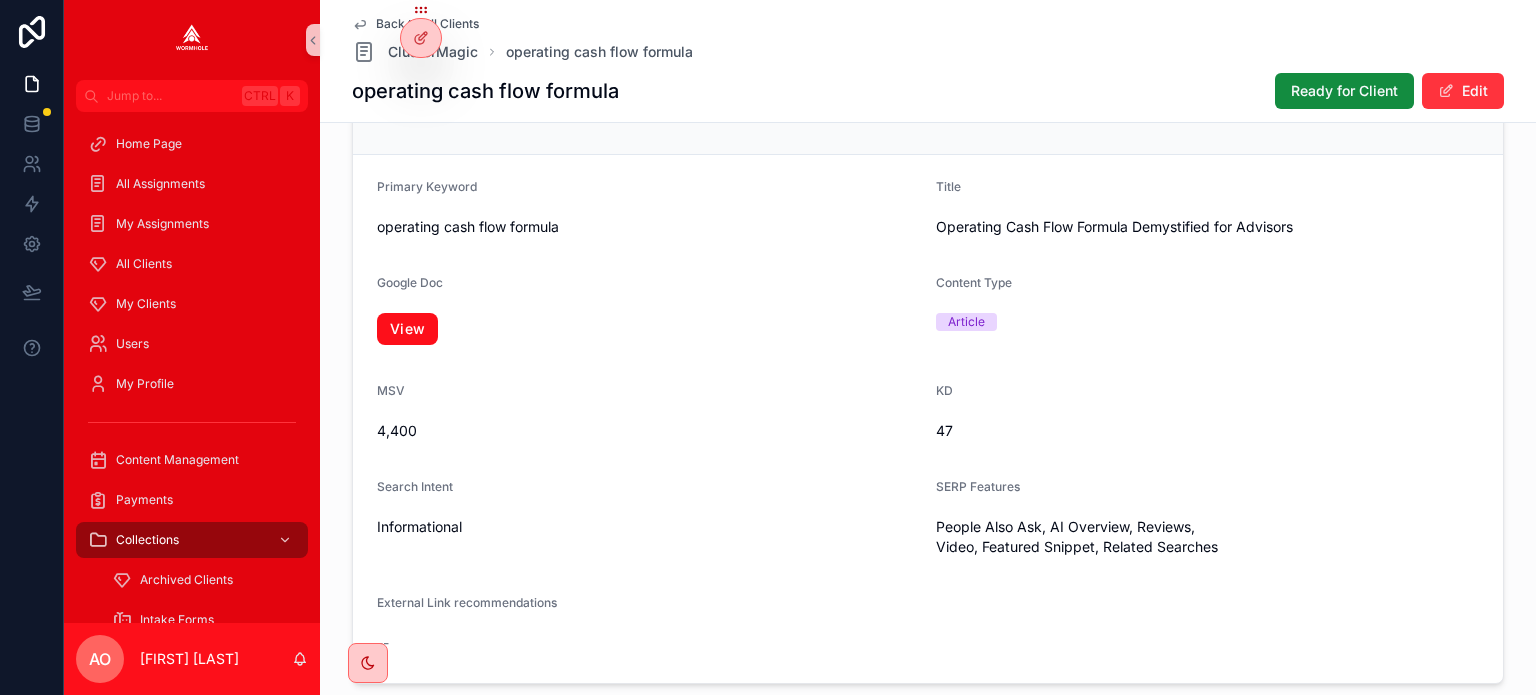 click on "View" at bounding box center [407, 329] 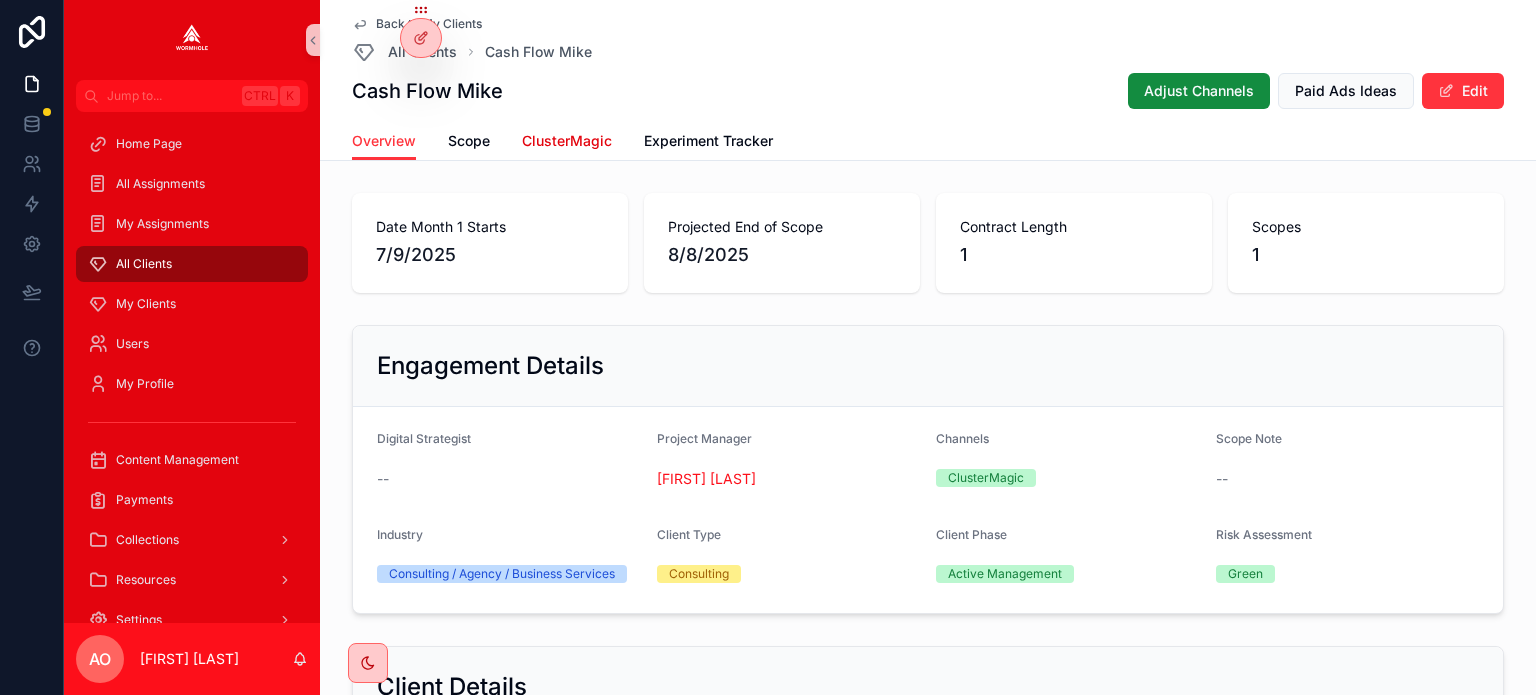 scroll, scrollTop: 0, scrollLeft: 0, axis: both 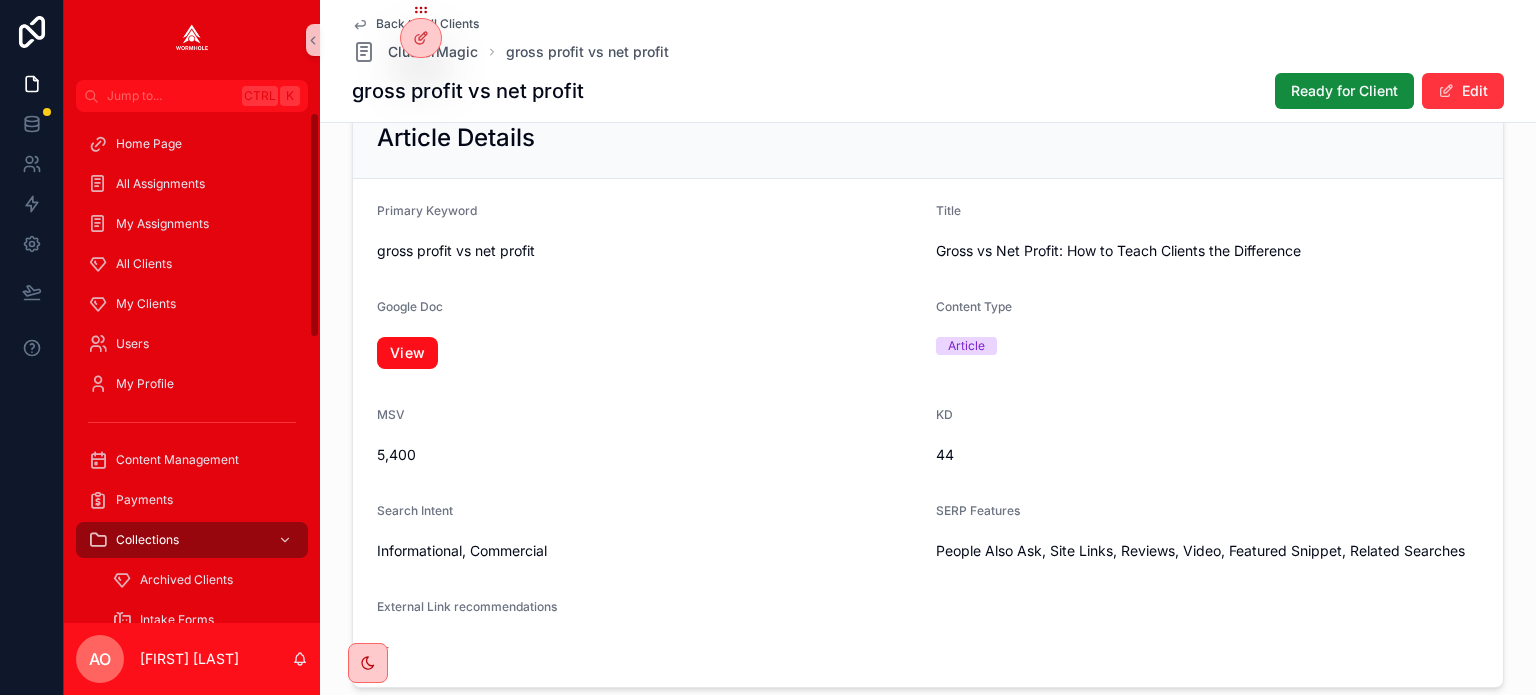 click on "View" at bounding box center (407, 353) 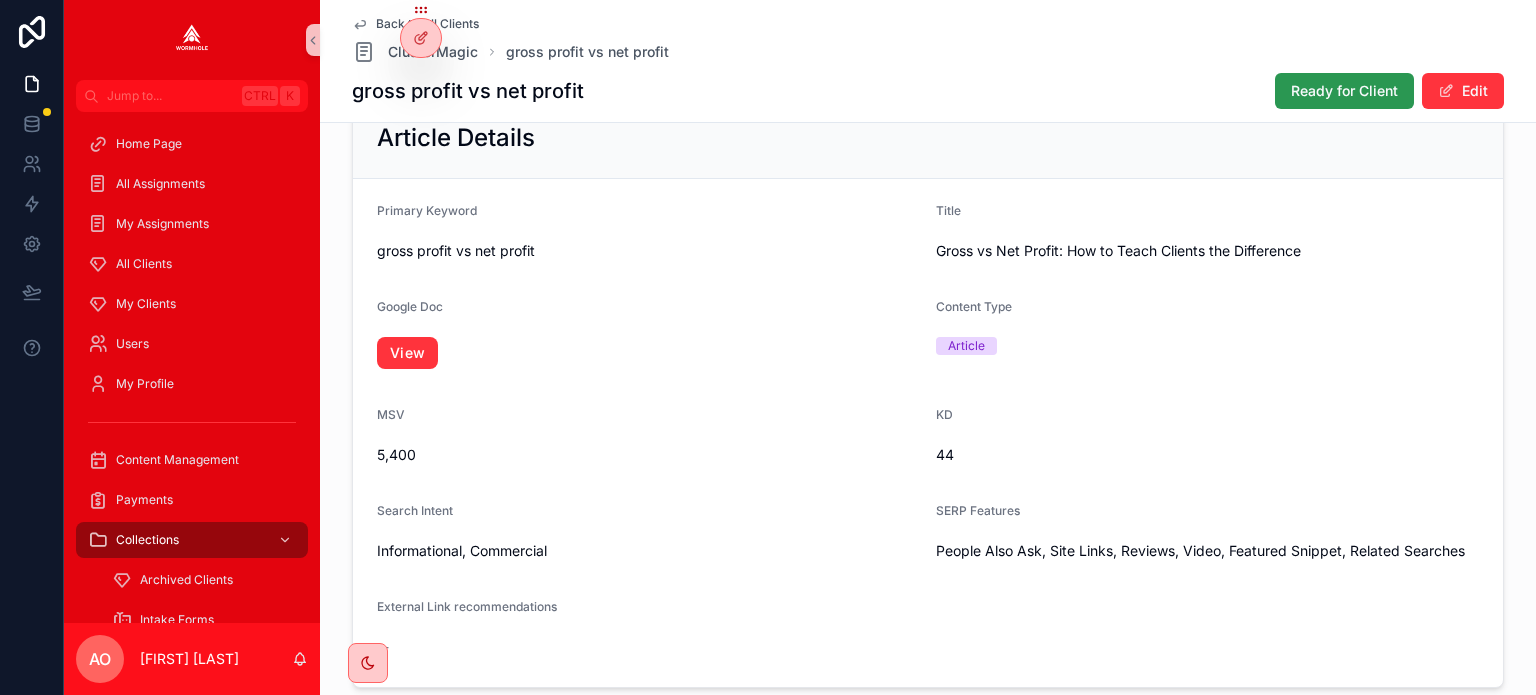 click on "Ready for Client" at bounding box center (1344, 91) 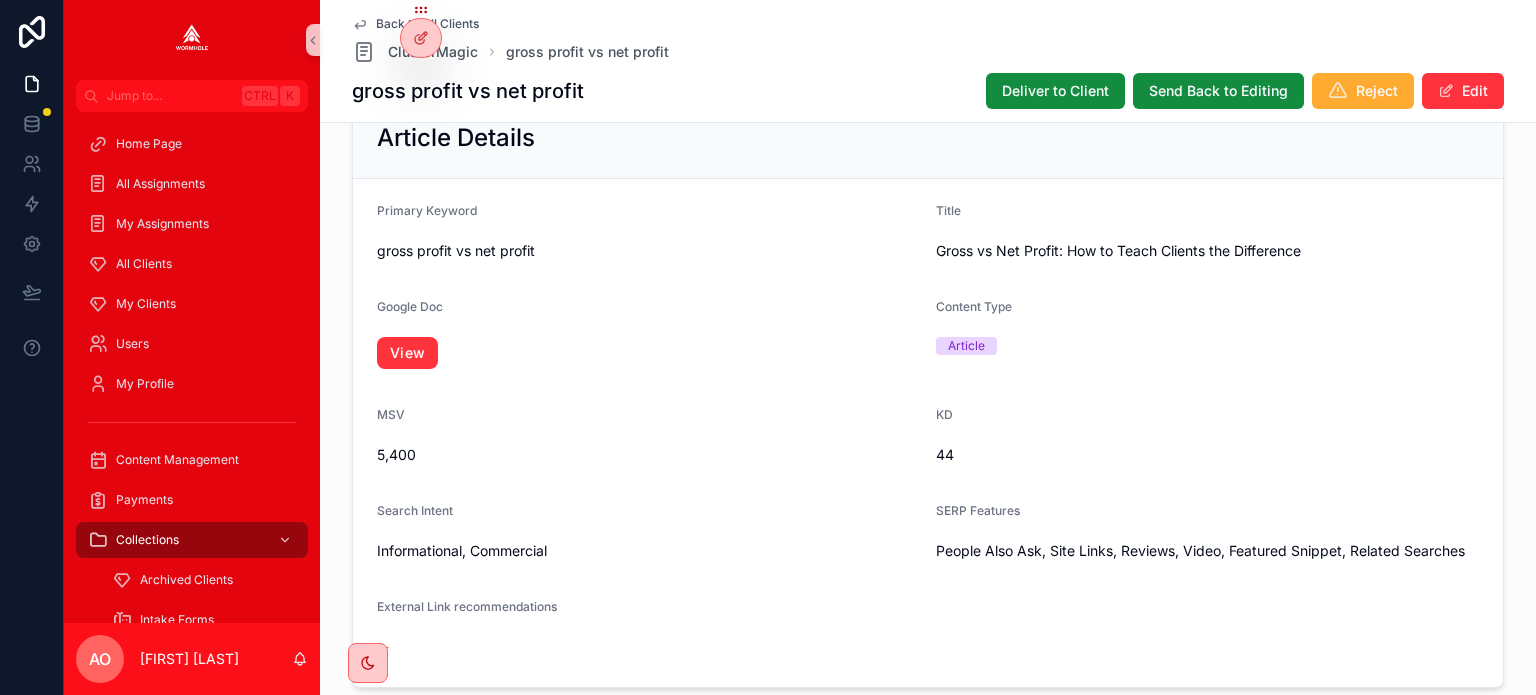 scroll, scrollTop: 260, scrollLeft: 0, axis: vertical 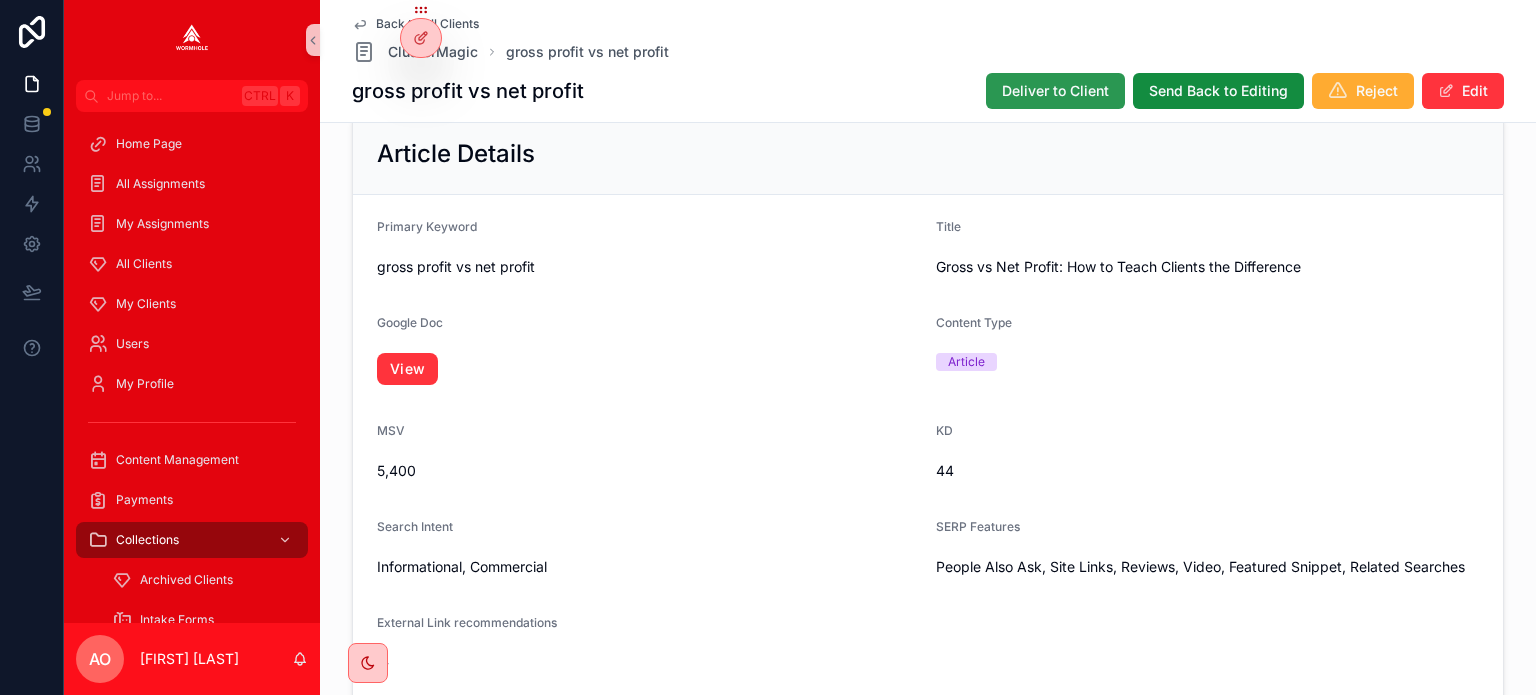 click on "Deliver to Client" at bounding box center (1055, 91) 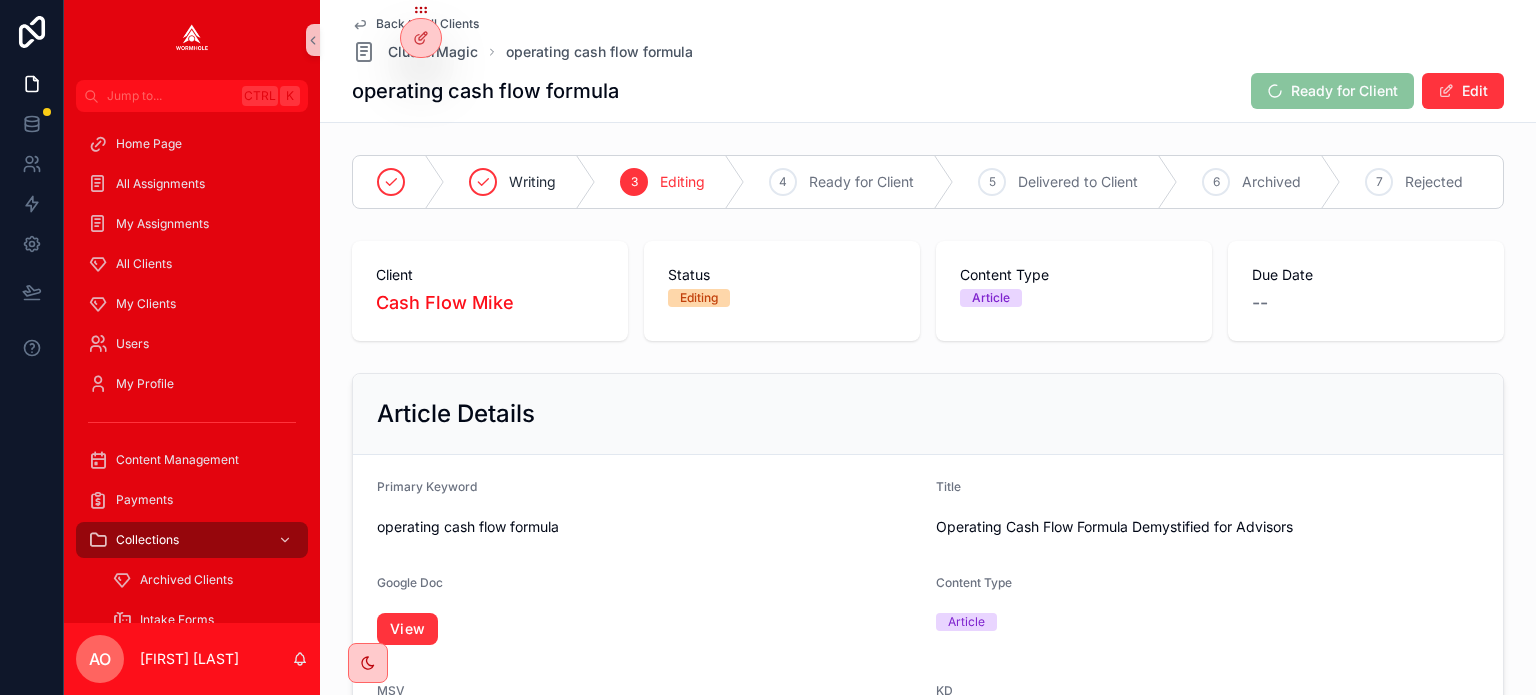 scroll, scrollTop: 0, scrollLeft: 0, axis: both 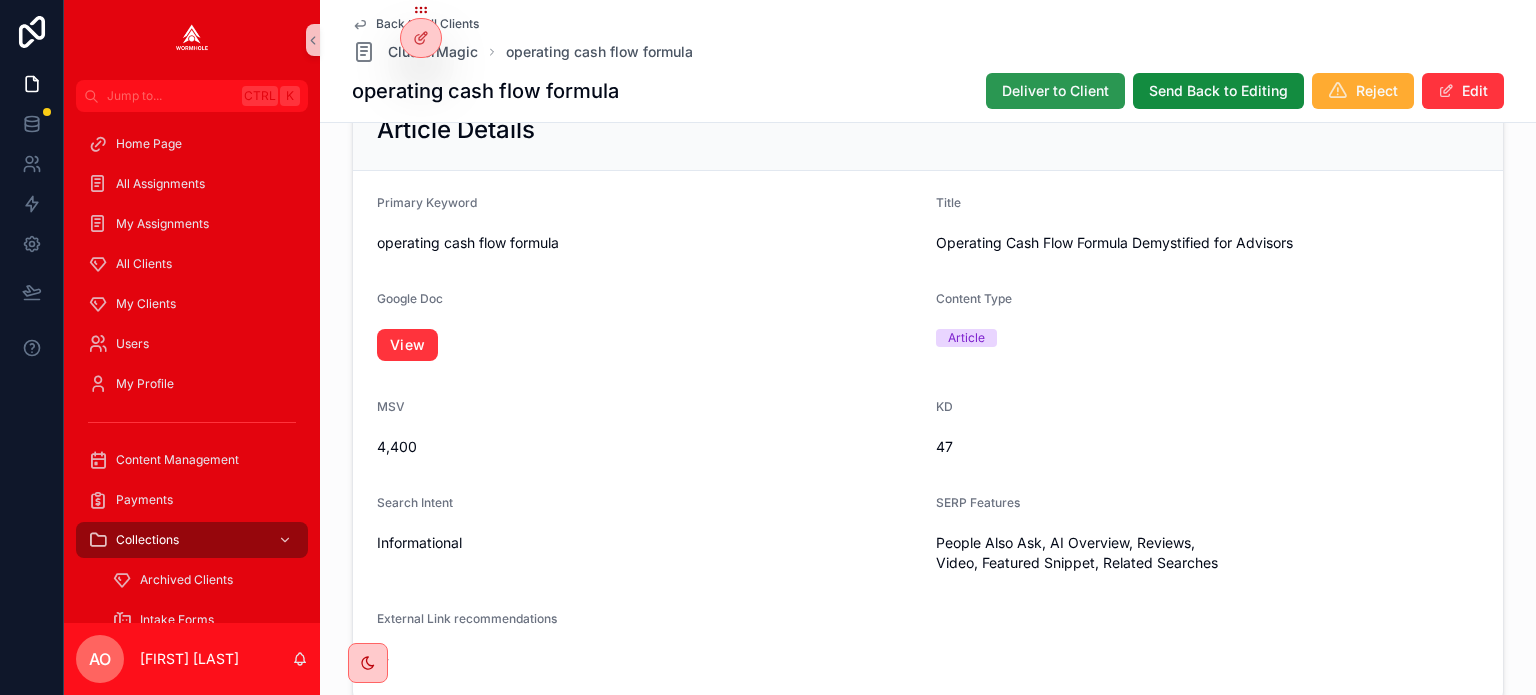 click on "Deliver to Client" at bounding box center (1055, 91) 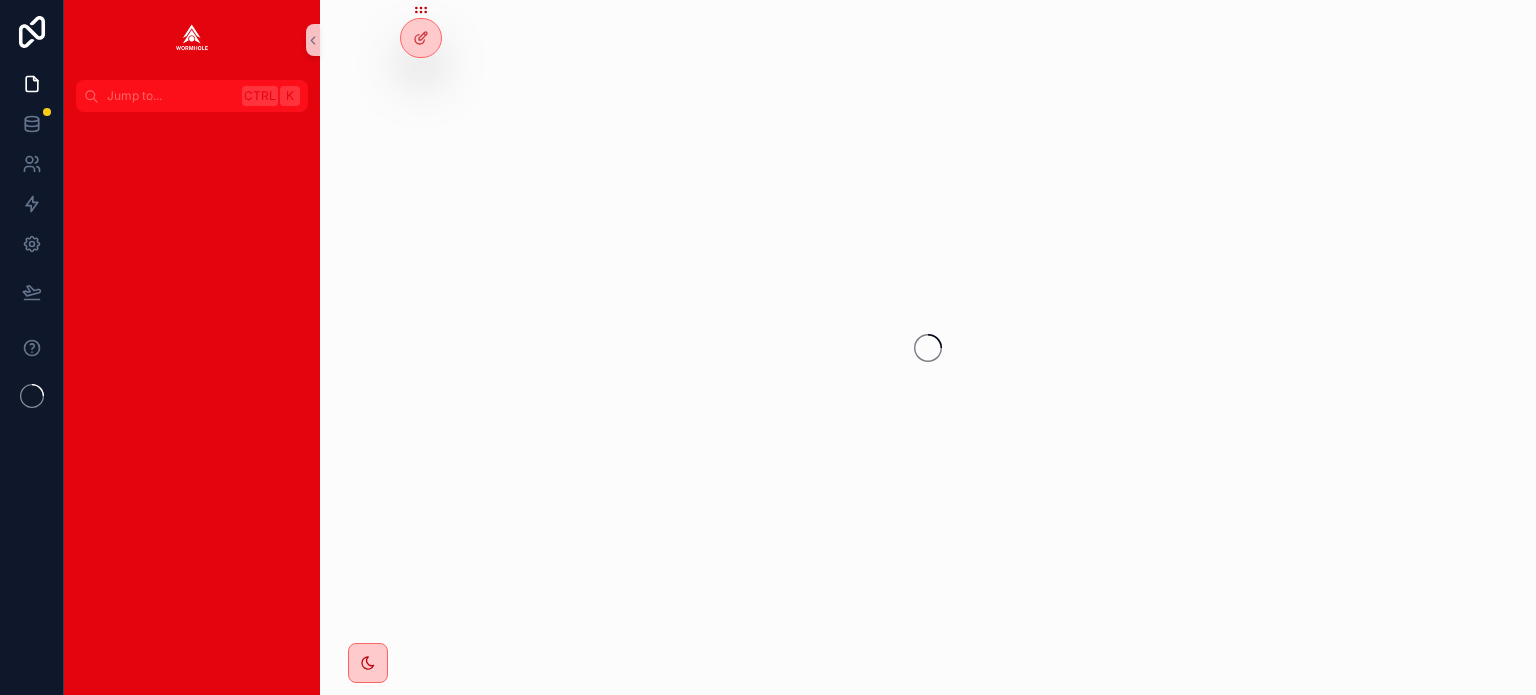 scroll, scrollTop: 0, scrollLeft: 0, axis: both 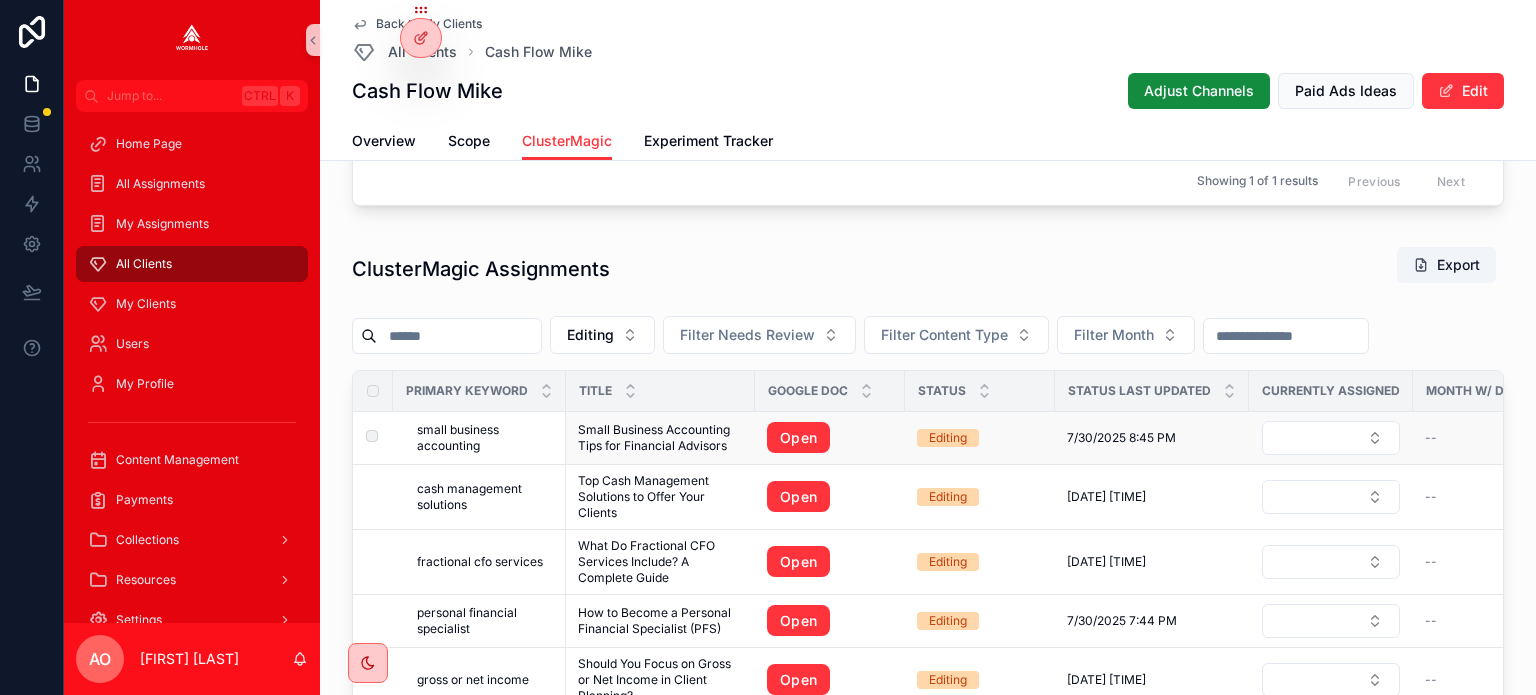 drag, startPoint x: 639, startPoint y: 447, endPoint x: 649, endPoint y: 448, distance: 10.049875 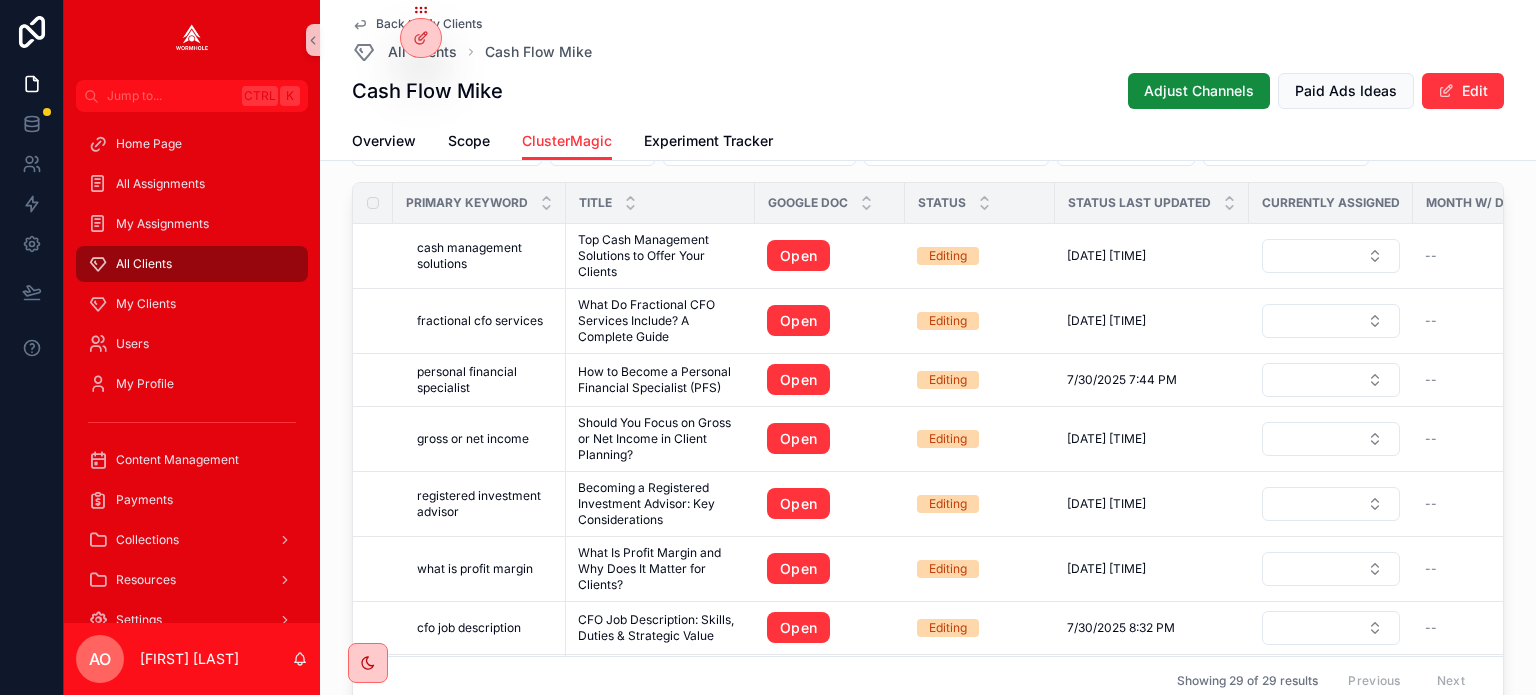 scroll, scrollTop: 2152, scrollLeft: 0, axis: vertical 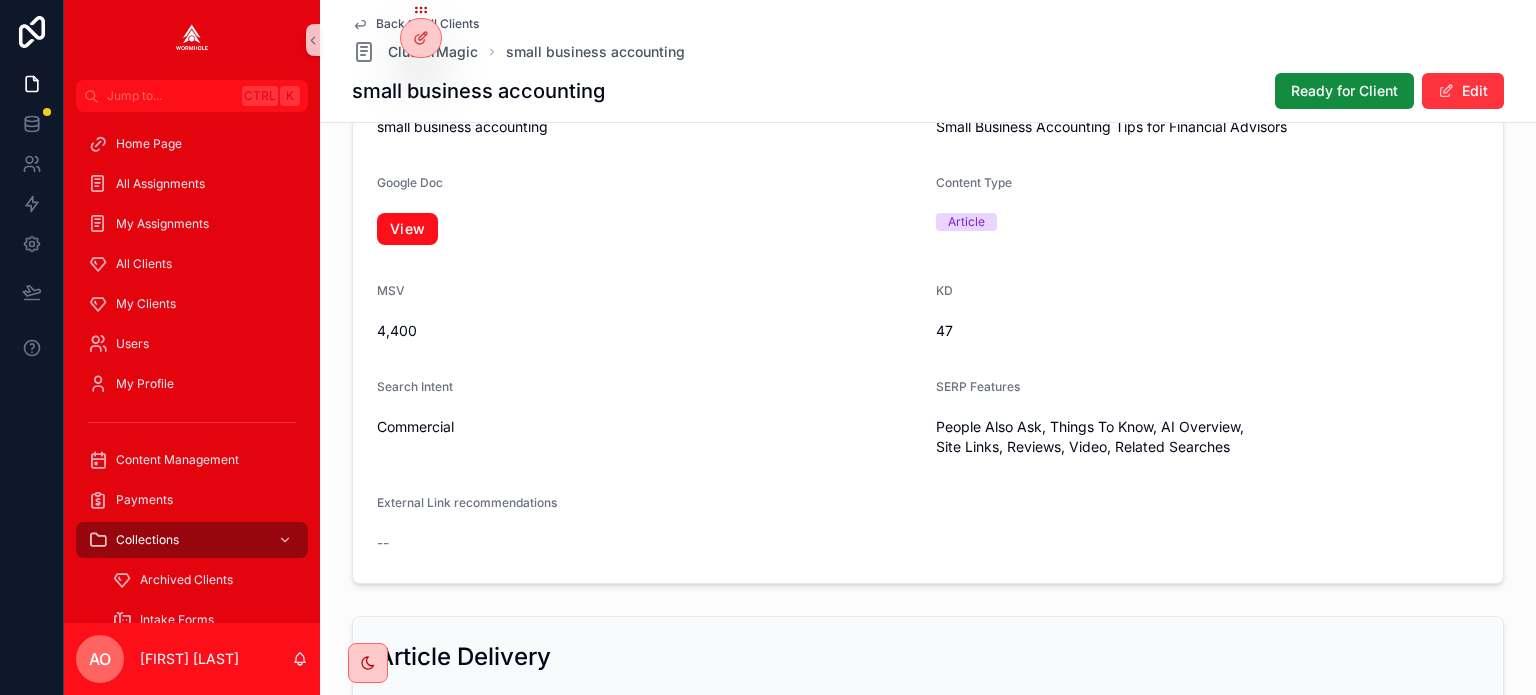 click on "View" at bounding box center (407, 229) 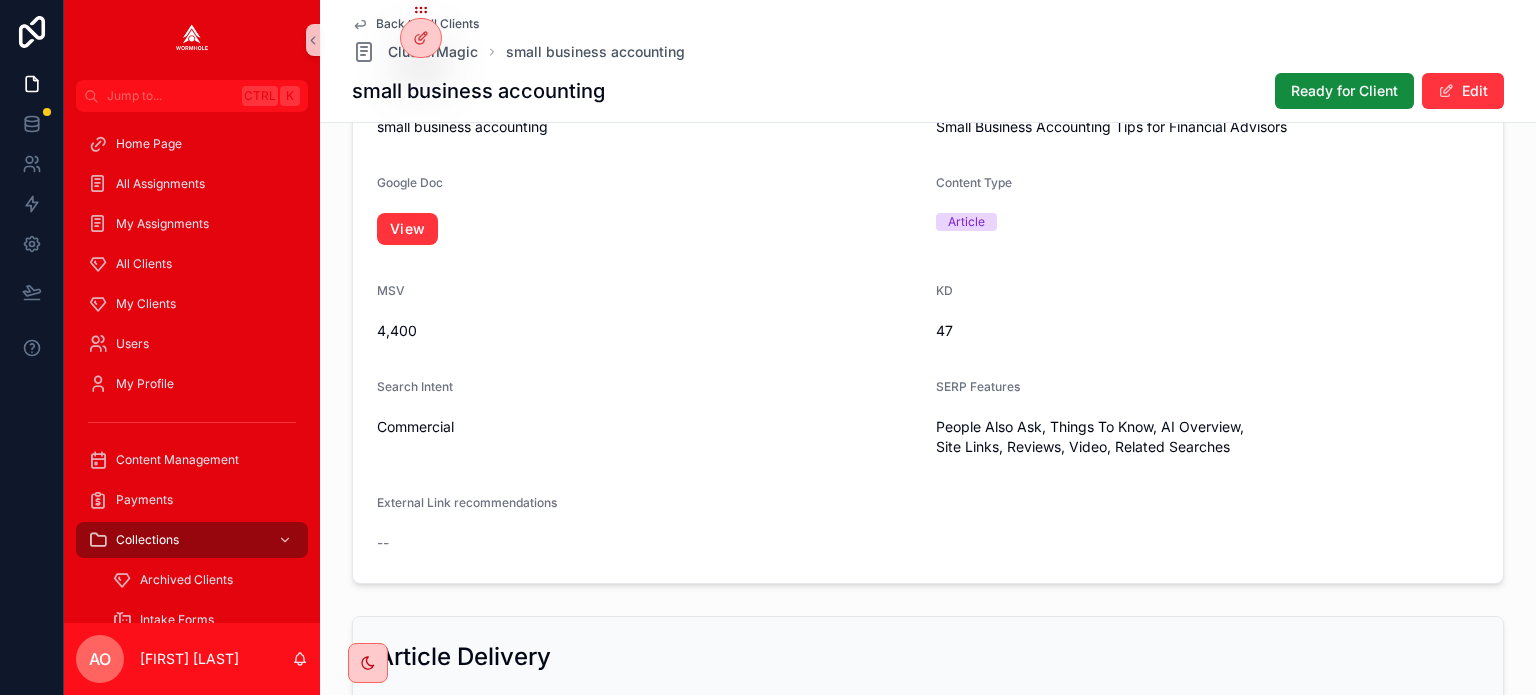 scroll, scrollTop: 1396, scrollLeft: 0, axis: vertical 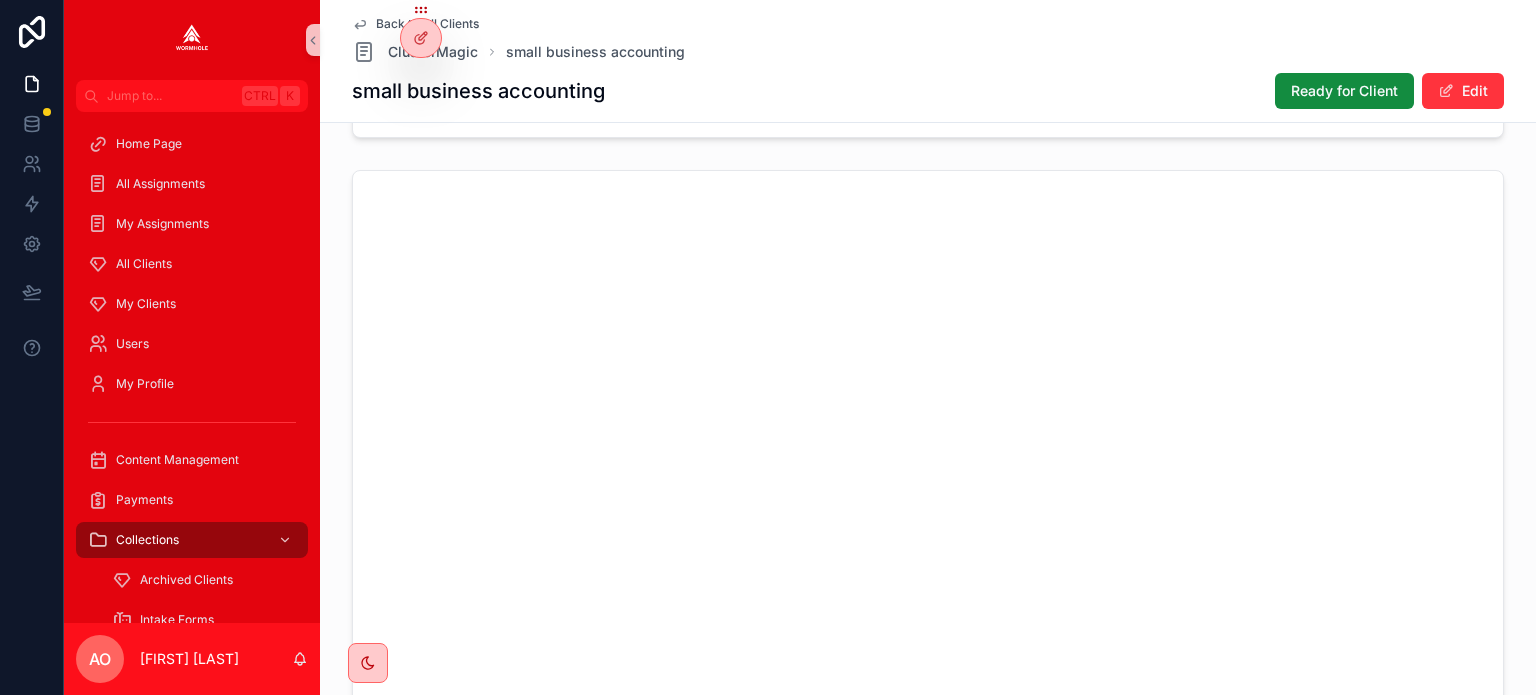 click on "Ready for Client" at bounding box center (1344, 91) 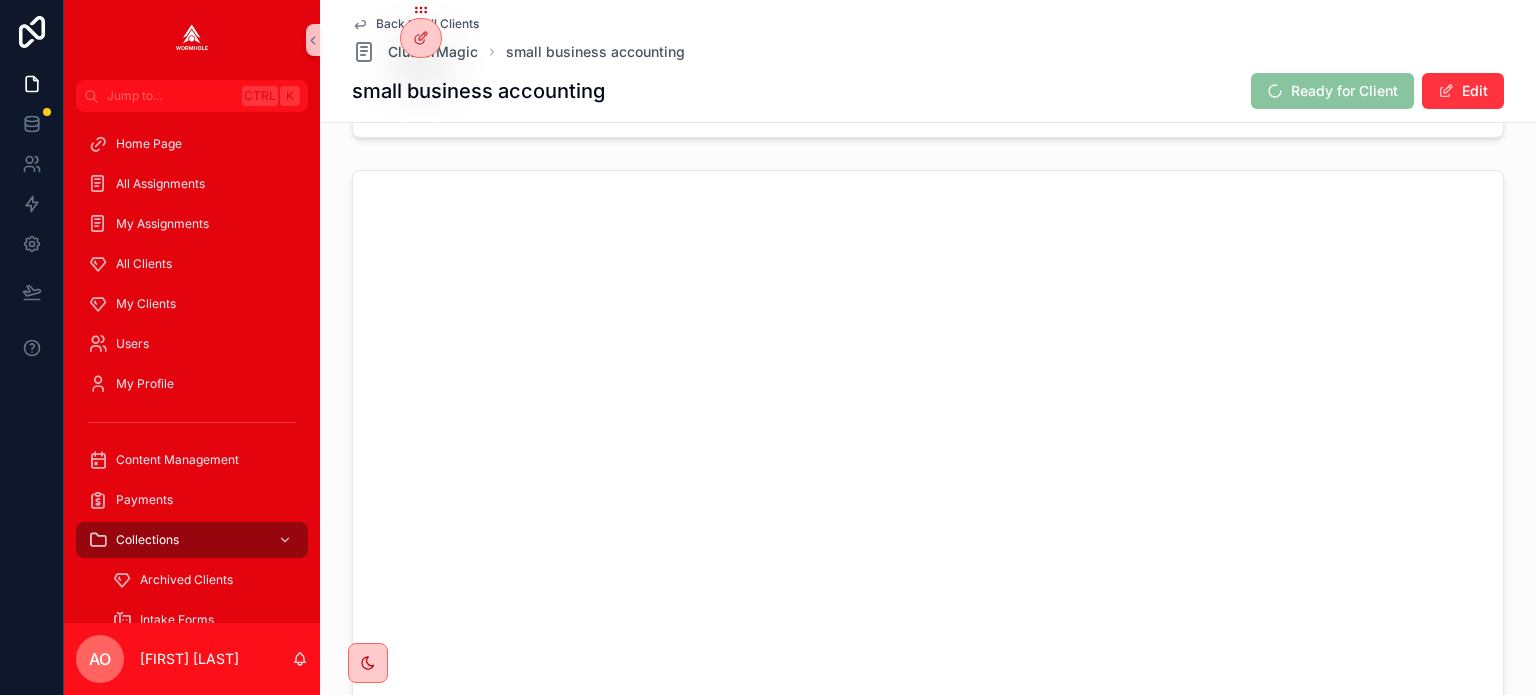 scroll, scrollTop: 1380, scrollLeft: 0, axis: vertical 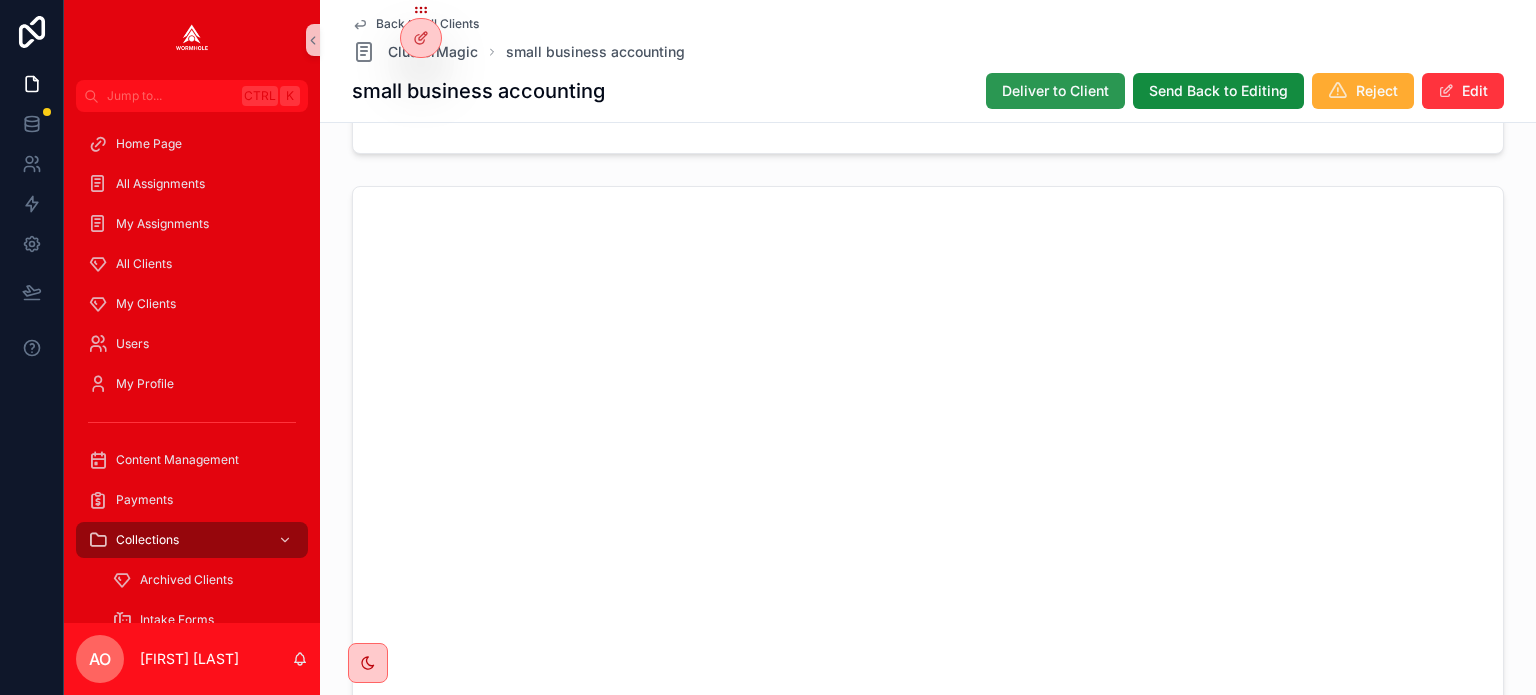 click on "Deliver to Client" at bounding box center [1055, 91] 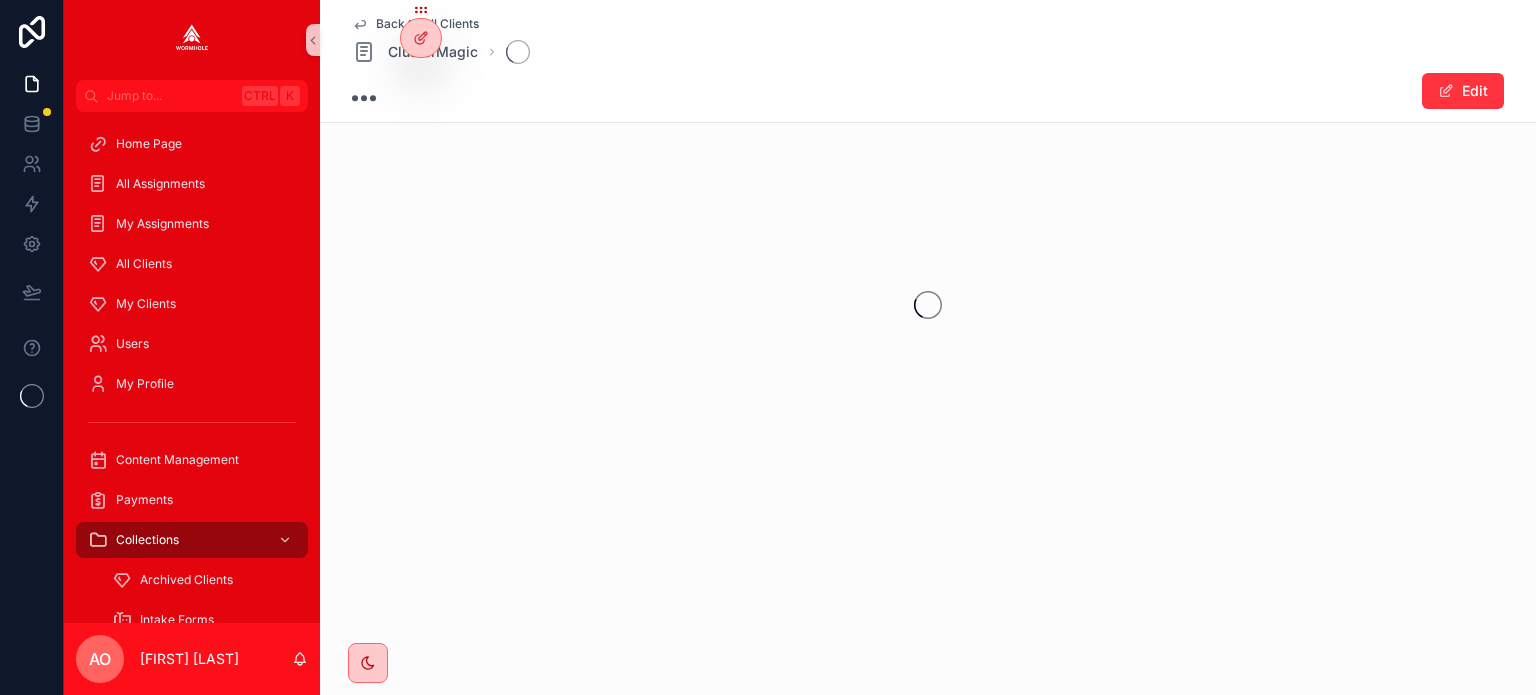 scroll, scrollTop: 0, scrollLeft: 0, axis: both 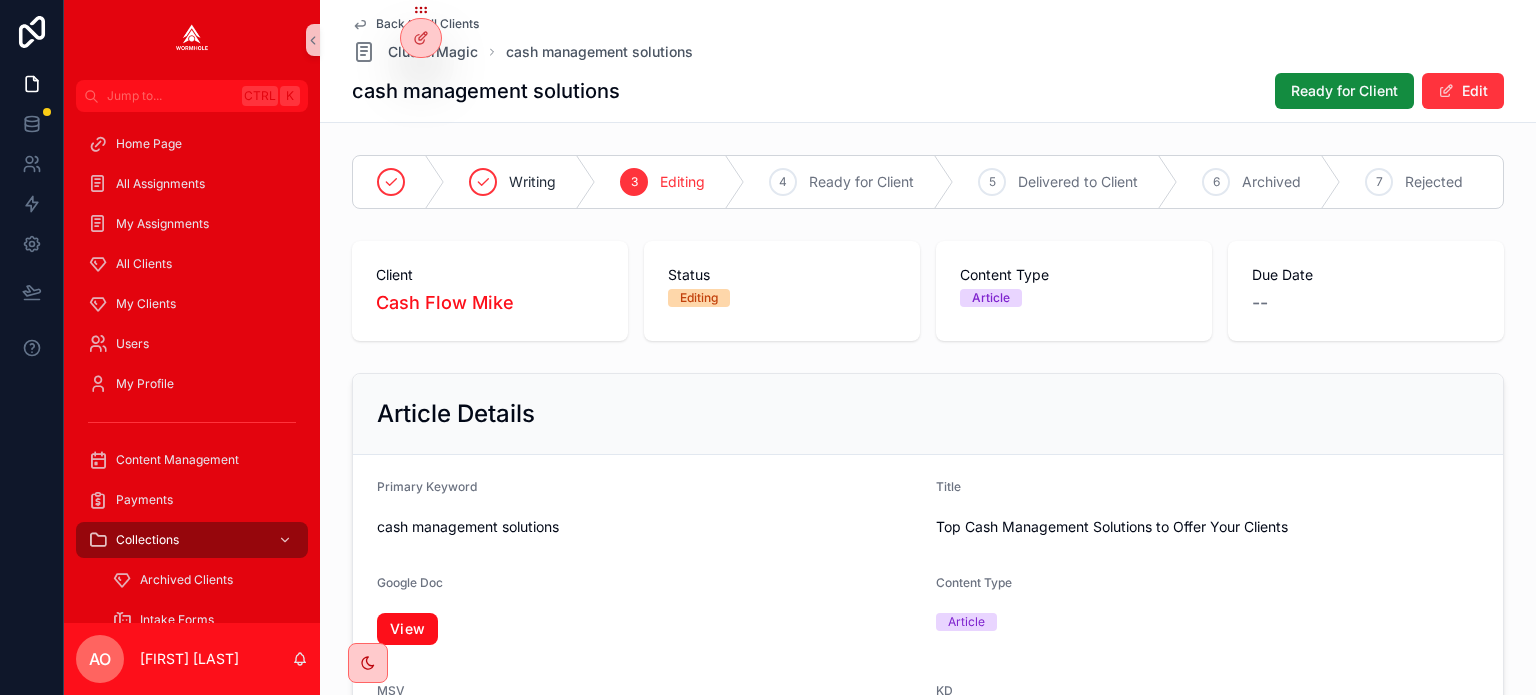 click on "View" at bounding box center [407, 629] 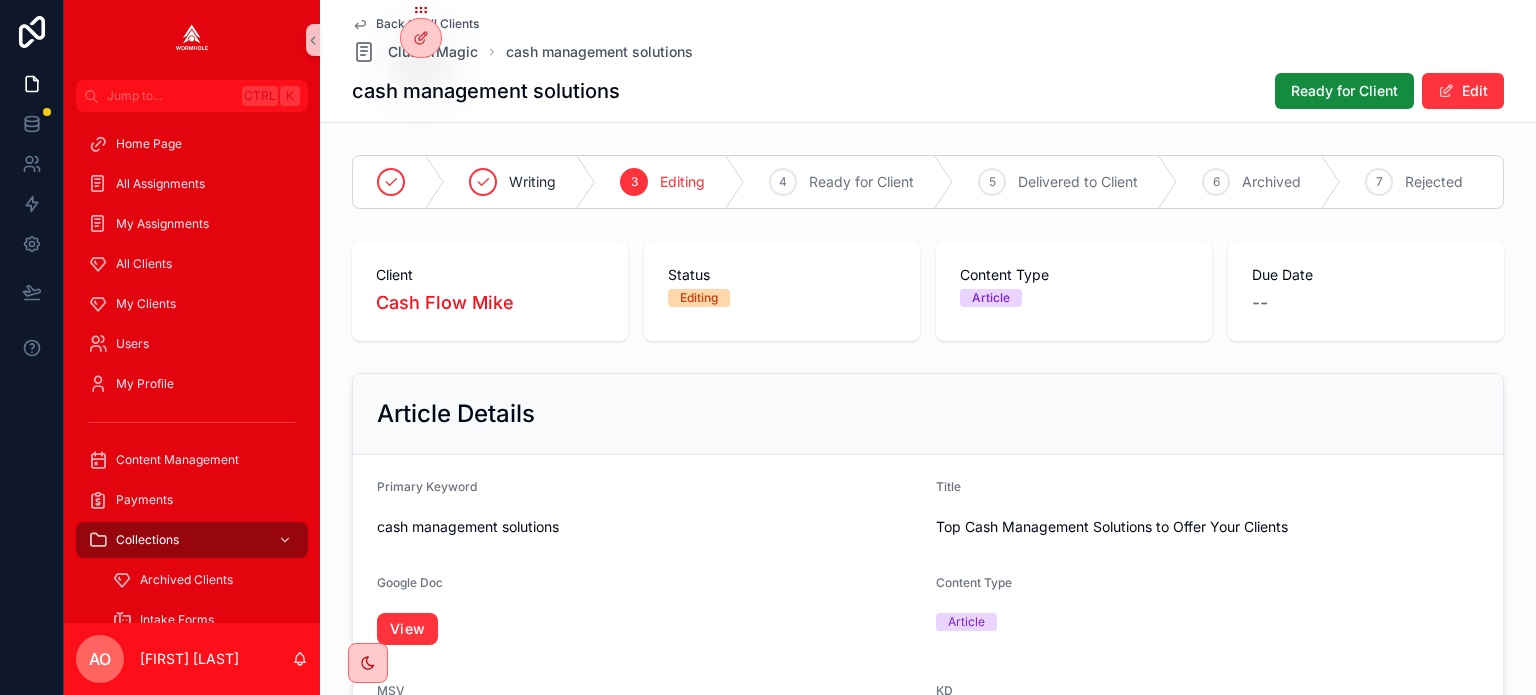 scroll, scrollTop: 1376, scrollLeft: 0, axis: vertical 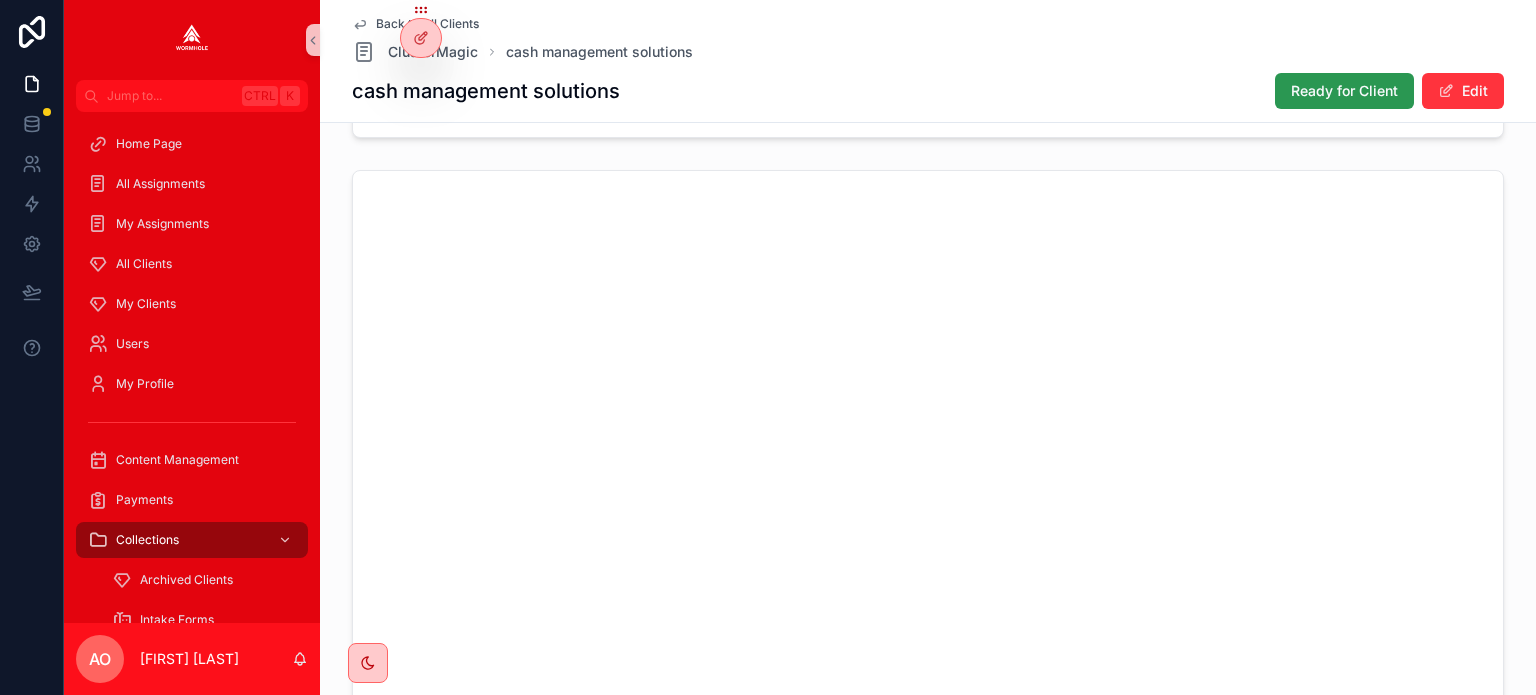 click on "Ready for Client" at bounding box center (1344, 91) 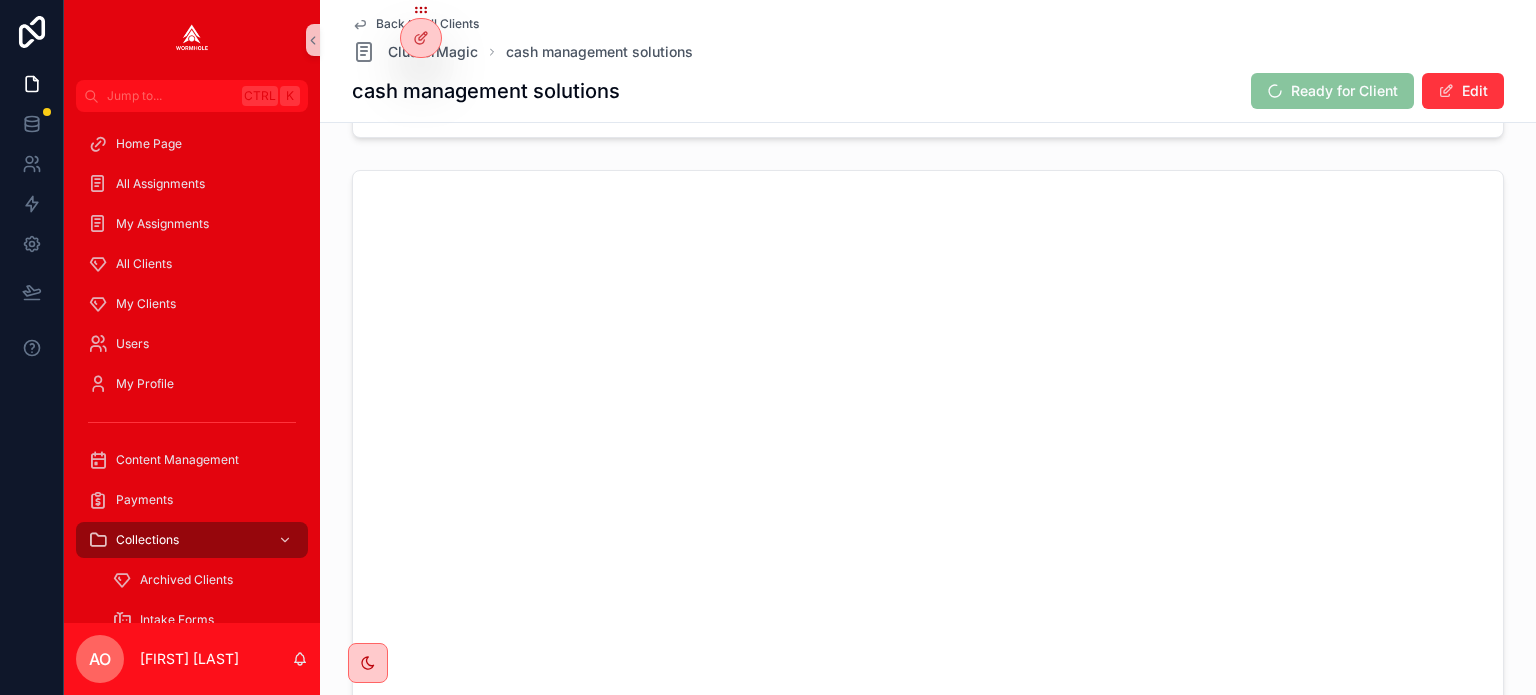 scroll, scrollTop: 1360, scrollLeft: 0, axis: vertical 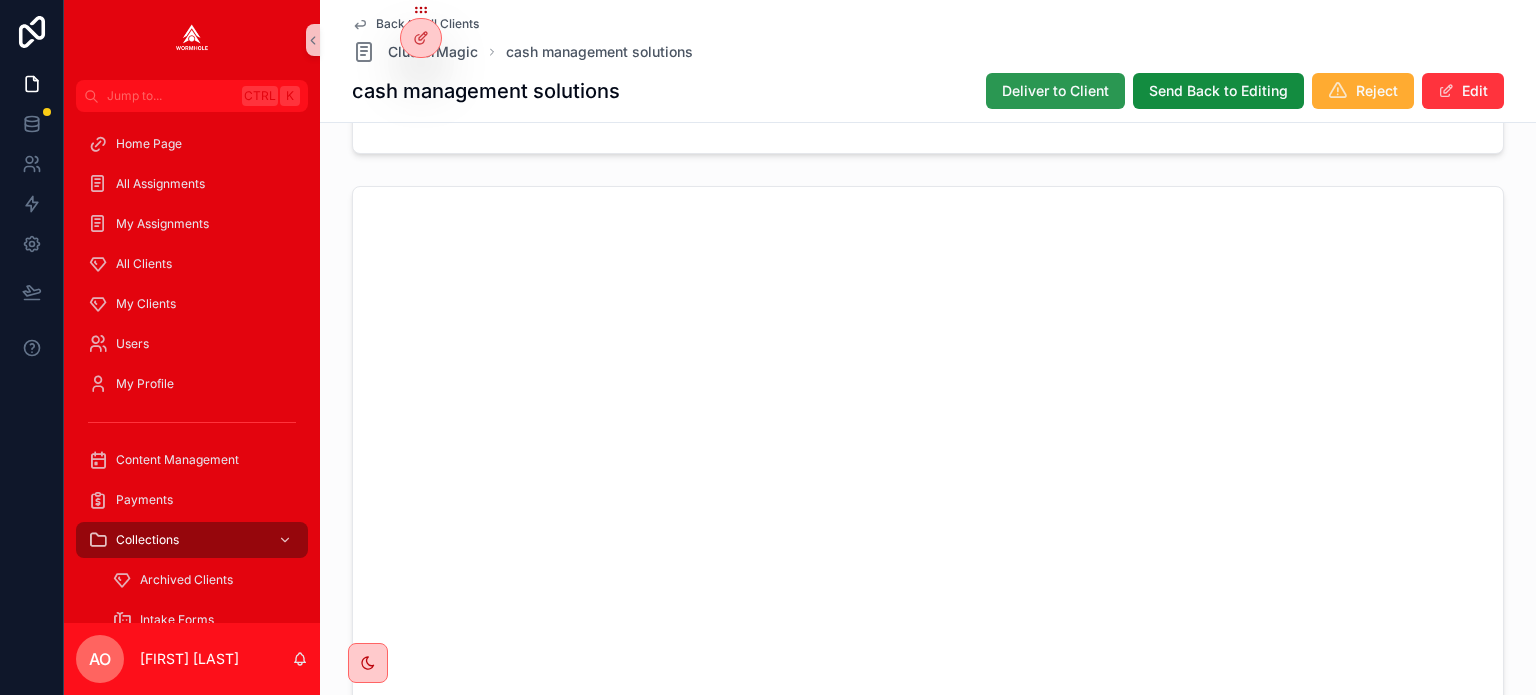 click on "Deliver to Client" at bounding box center (1055, 91) 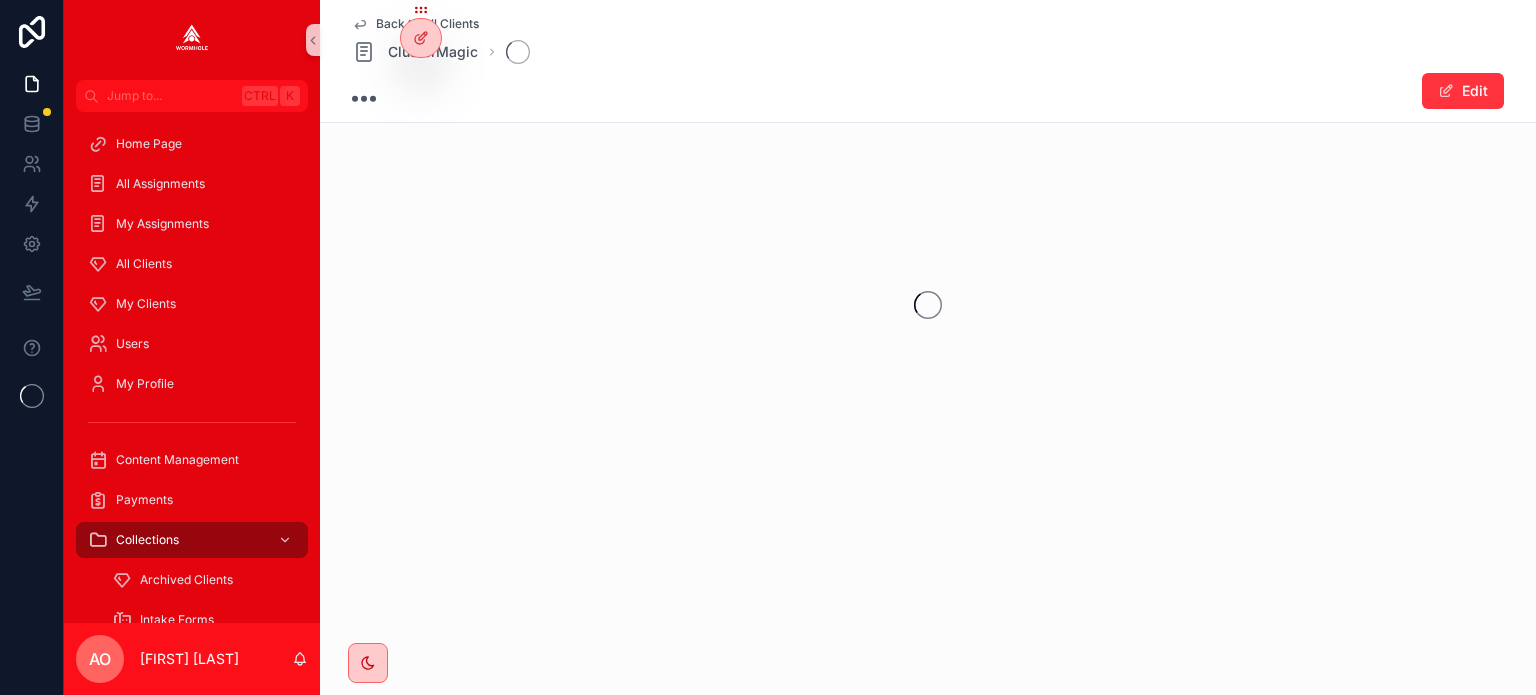 scroll, scrollTop: 0, scrollLeft: 0, axis: both 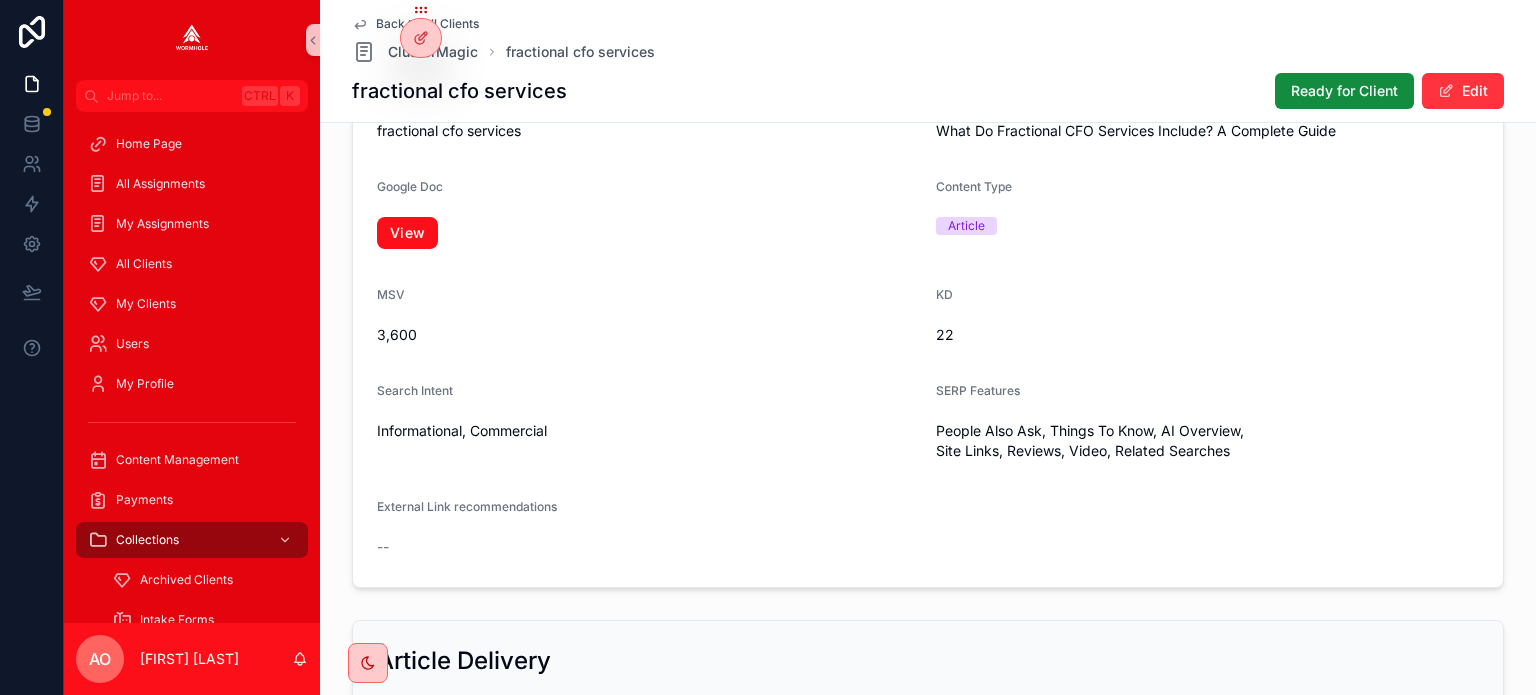 click on "View" at bounding box center (407, 233) 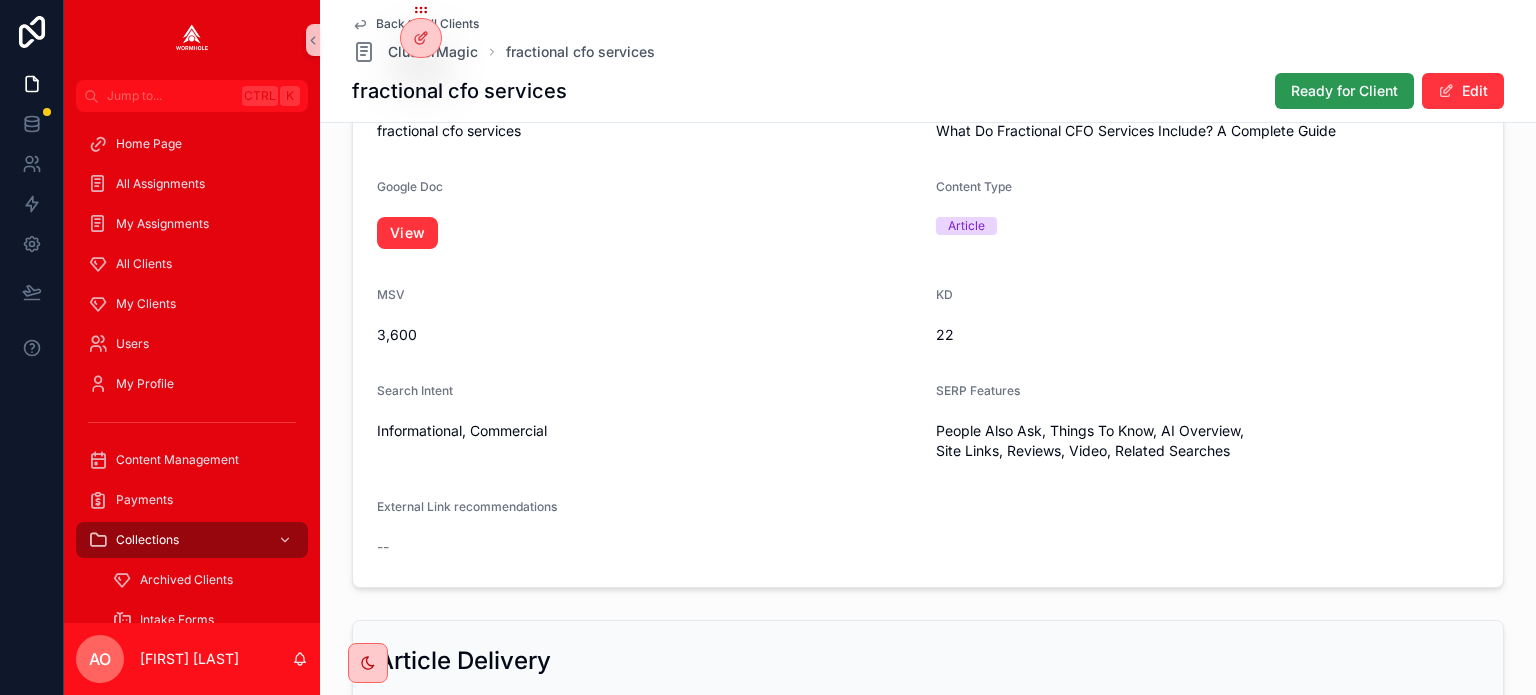 click on "Ready for Client" at bounding box center [1344, 91] 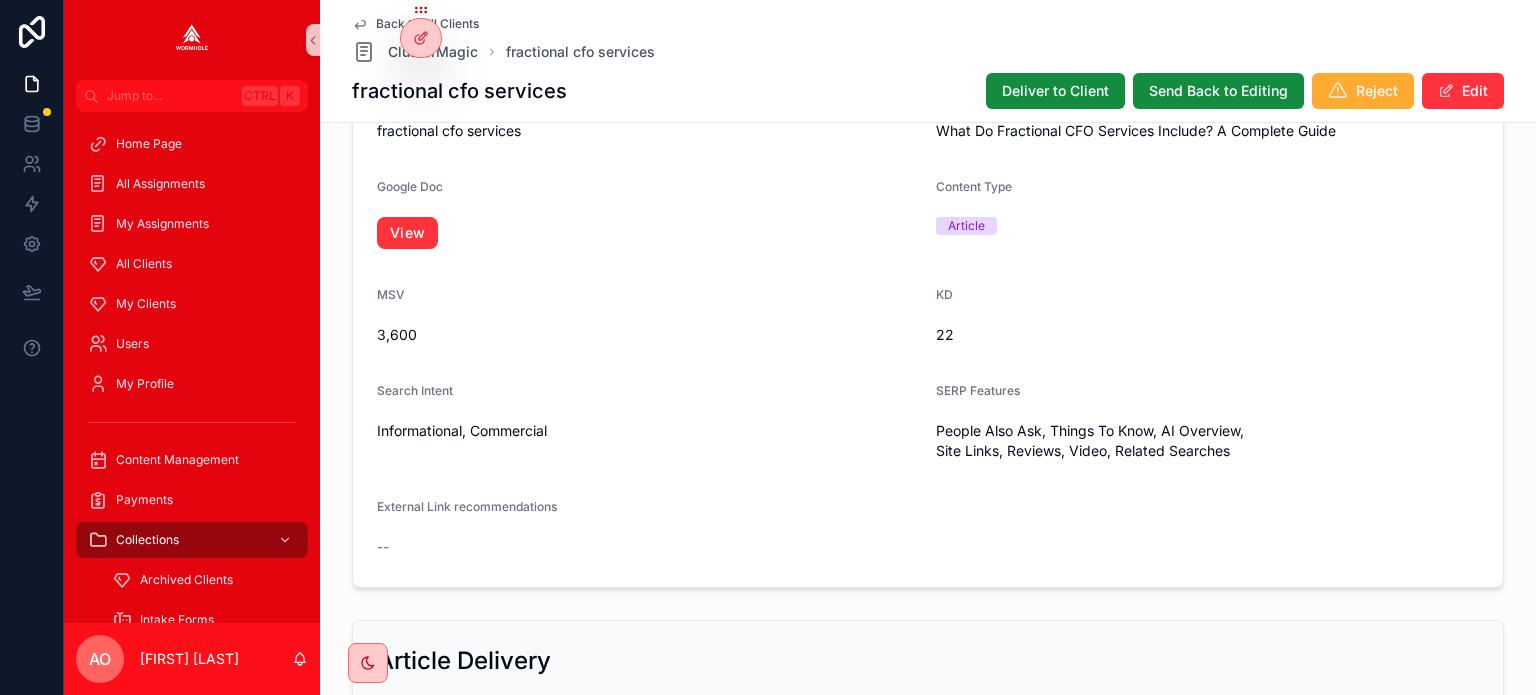 scroll, scrollTop: 380, scrollLeft: 0, axis: vertical 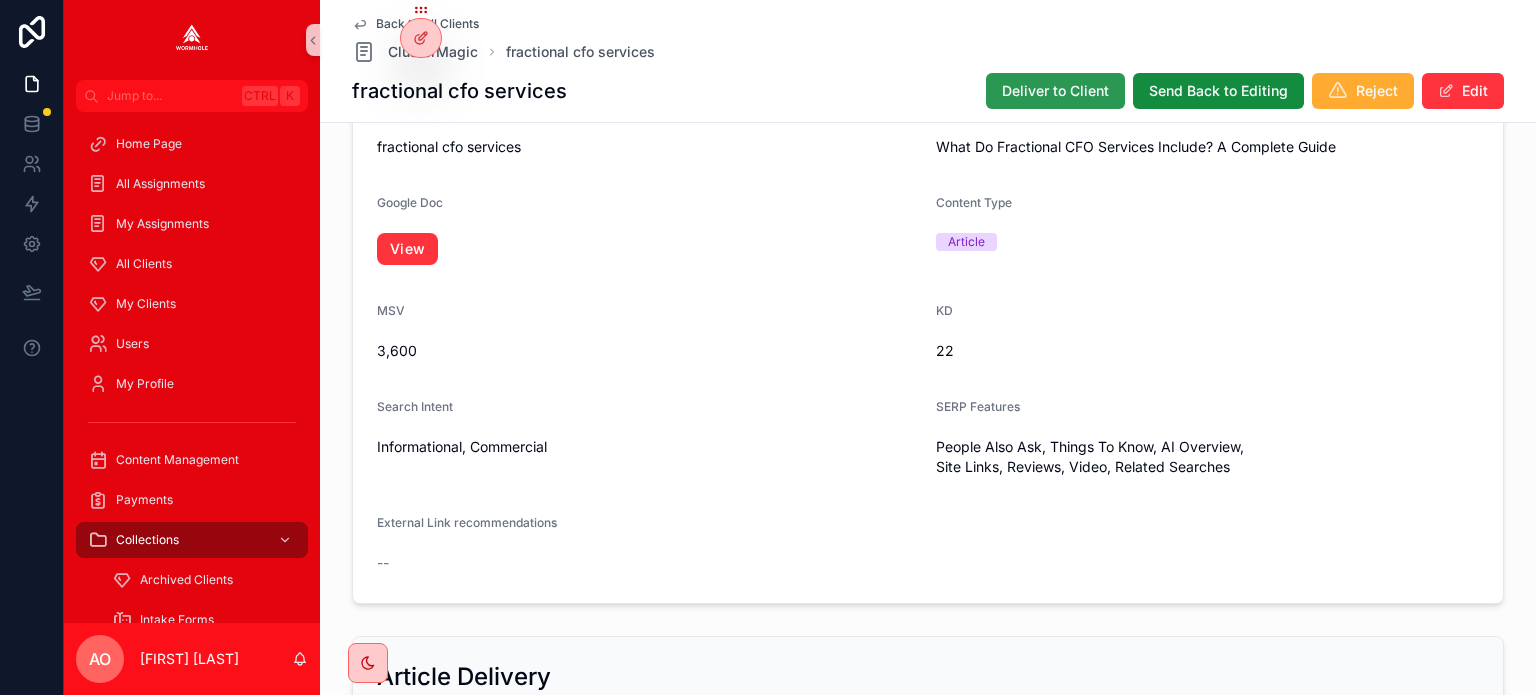 click on "Deliver to Client" at bounding box center (1055, 91) 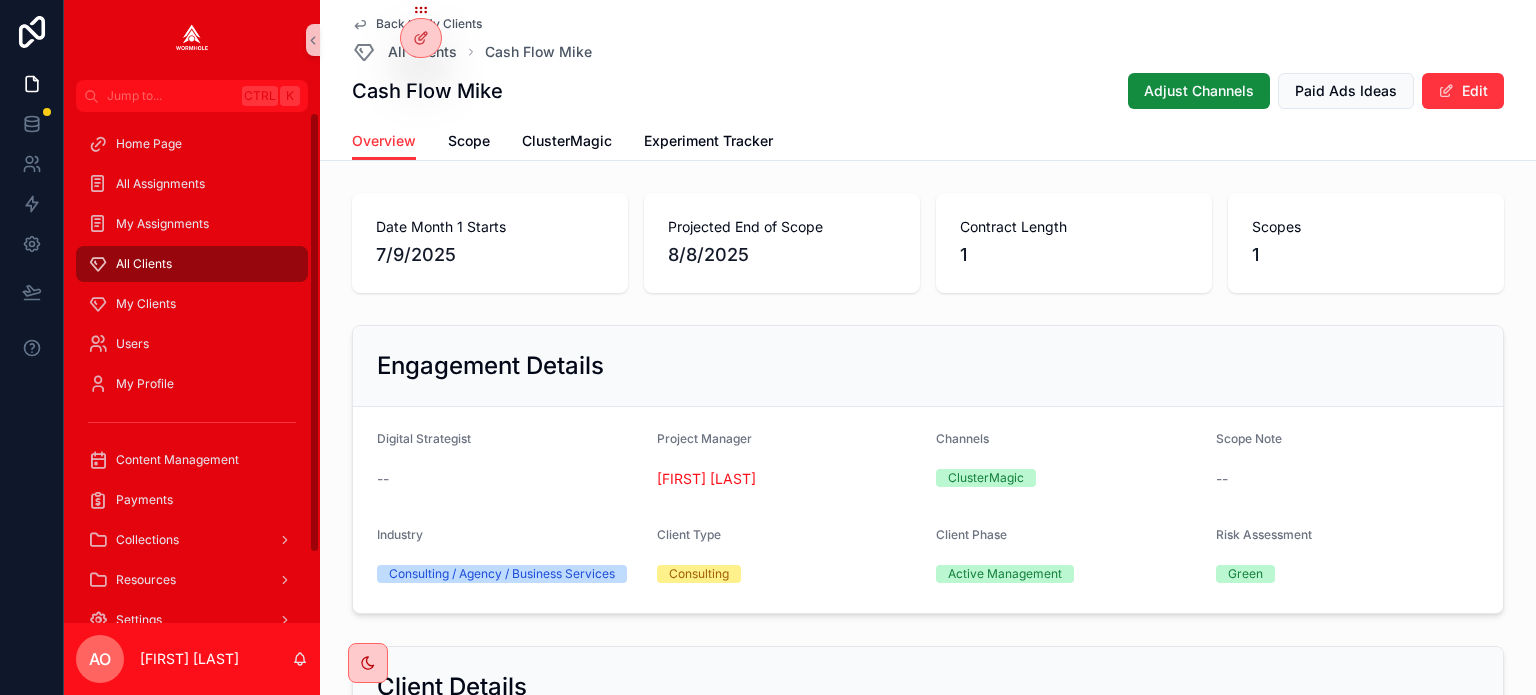 scroll, scrollTop: 0, scrollLeft: 0, axis: both 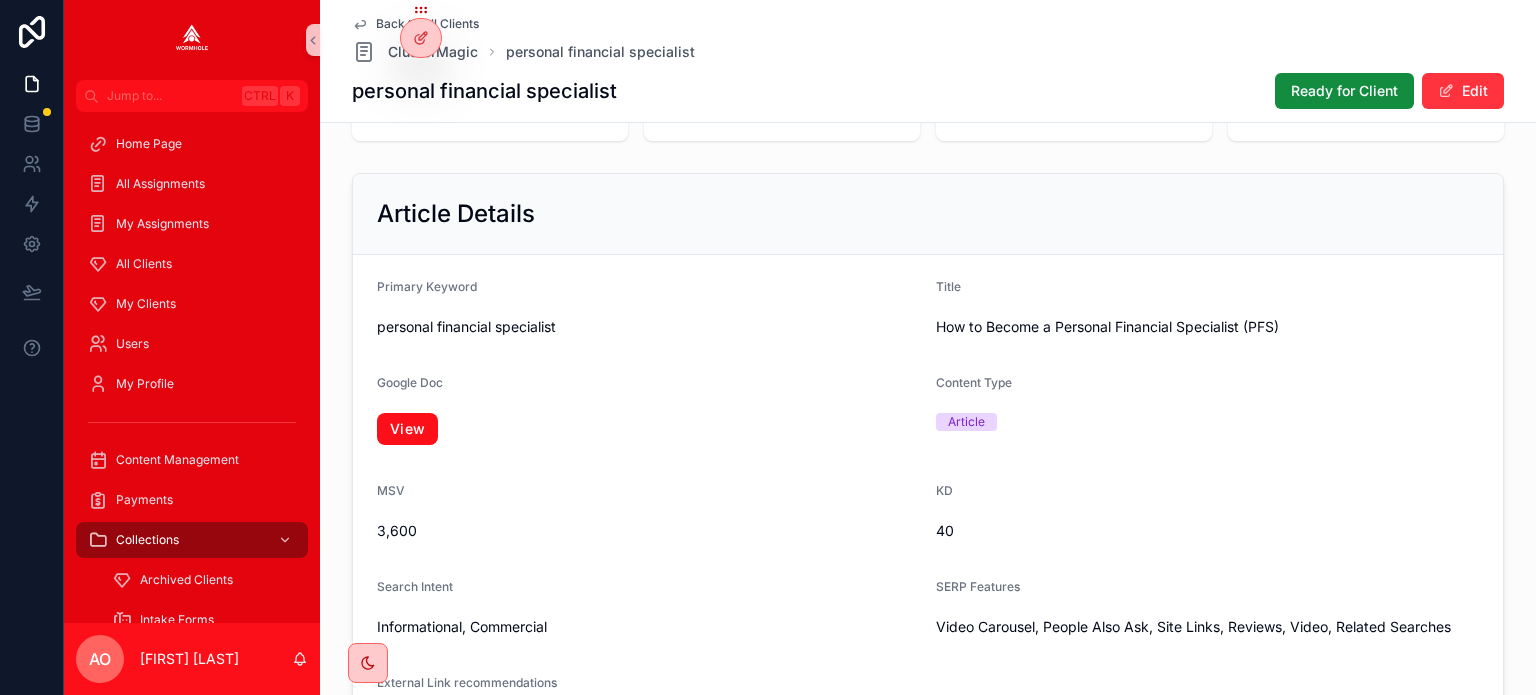 click on "View" at bounding box center [407, 429] 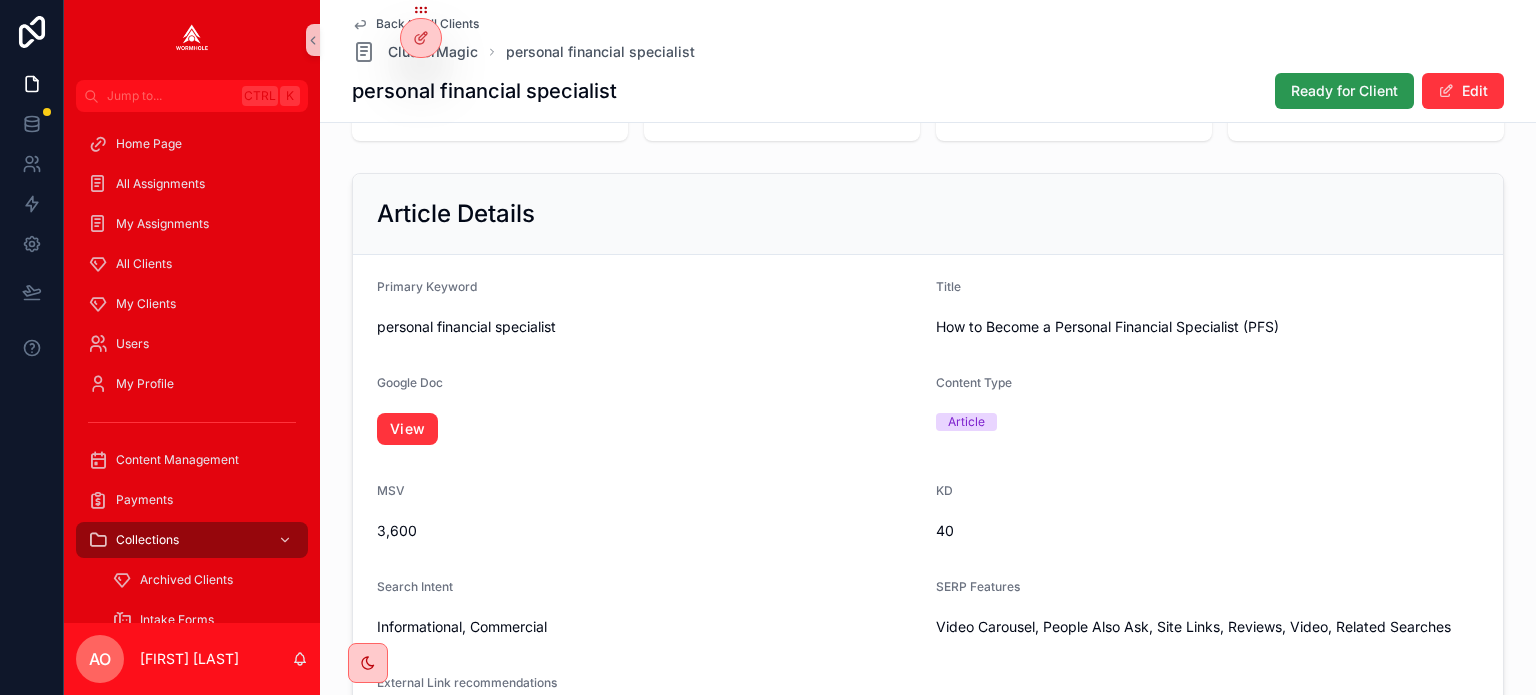 click on "Ready for Client" at bounding box center [1344, 91] 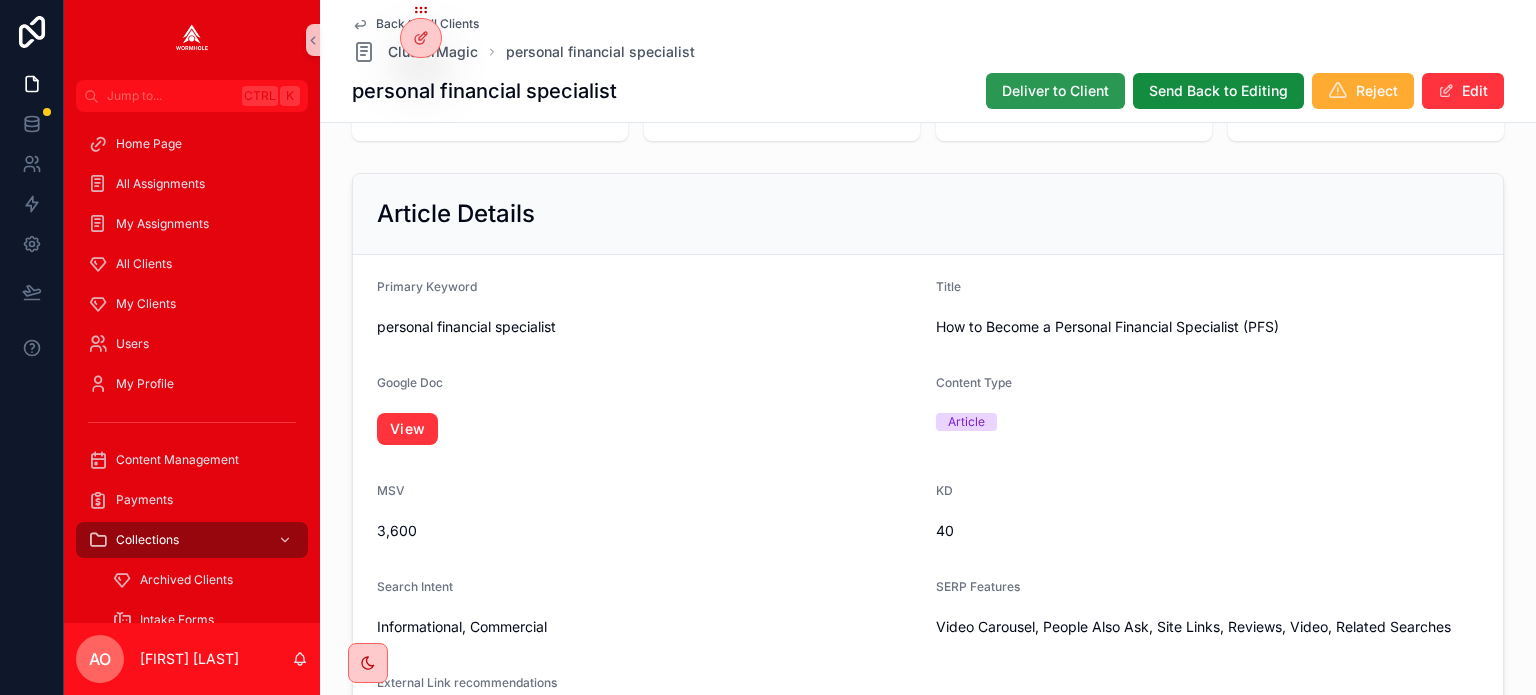 click on "Deliver to Client" at bounding box center (1055, 91) 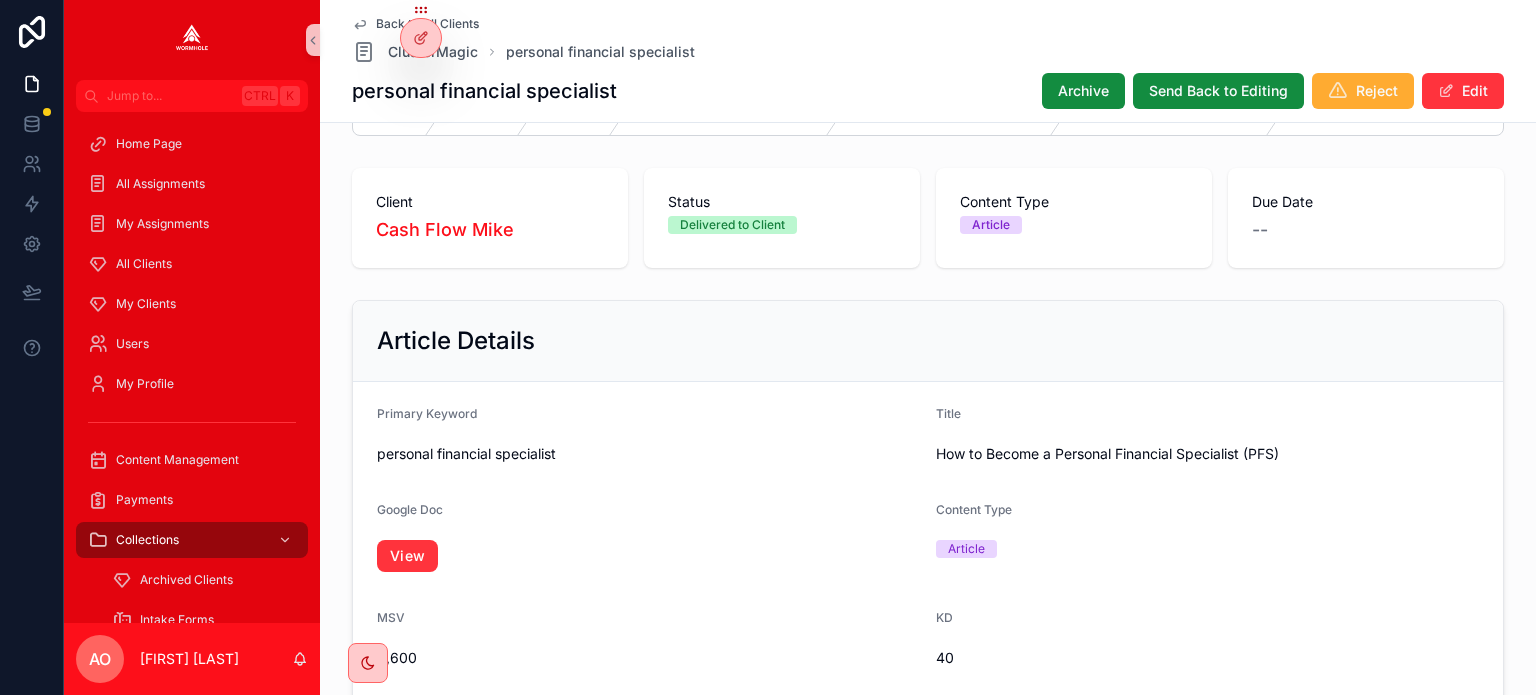 scroll, scrollTop: 0, scrollLeft: 0, axis: both 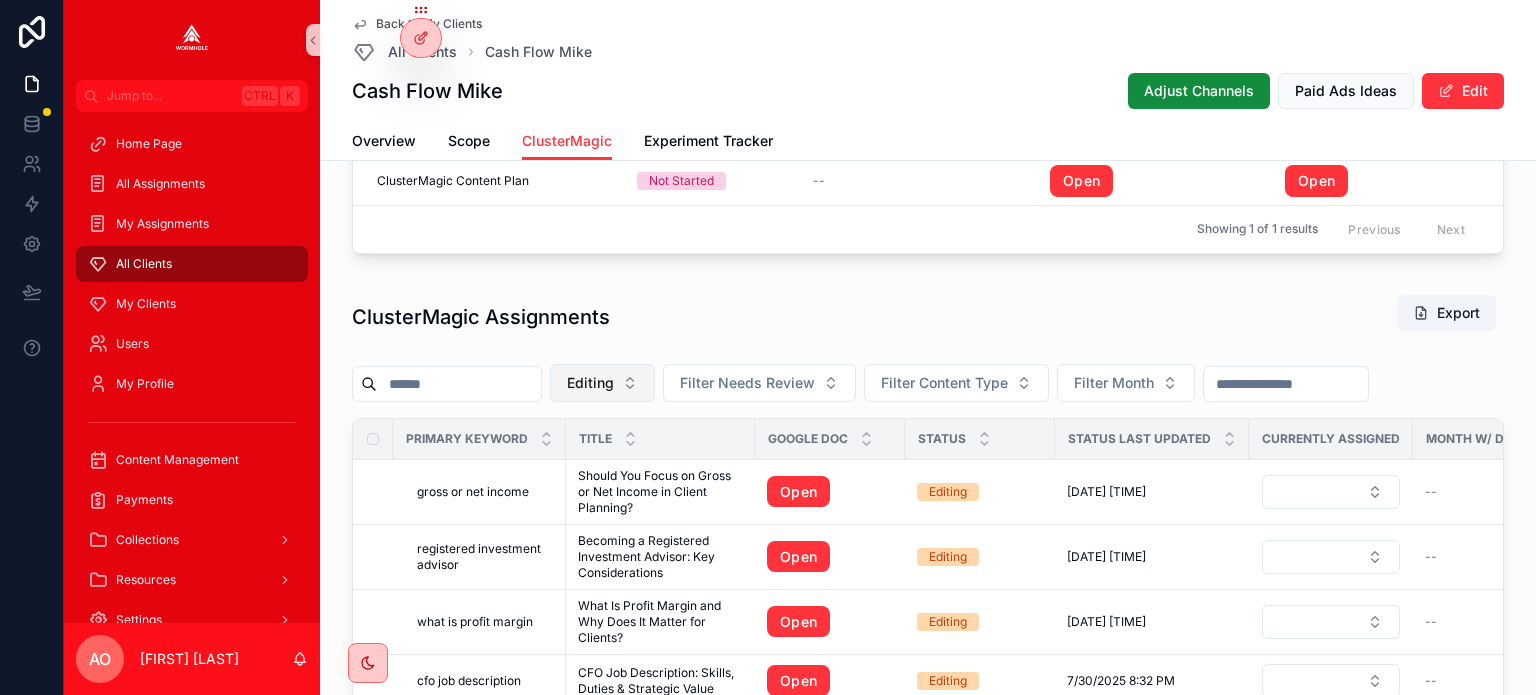 click on "Editing" at bounding box center [590, 383] 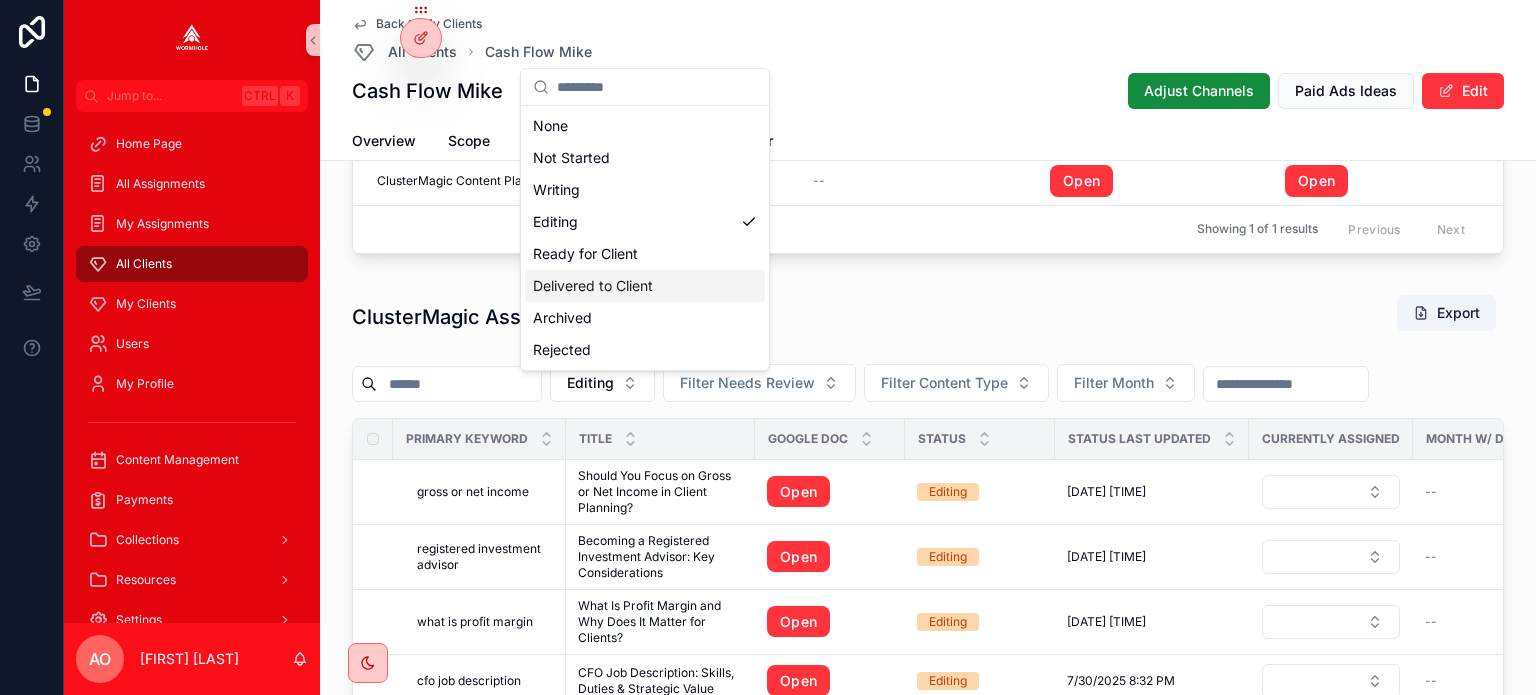 click on "Delivered to Client" at bounding box center (645, 286) 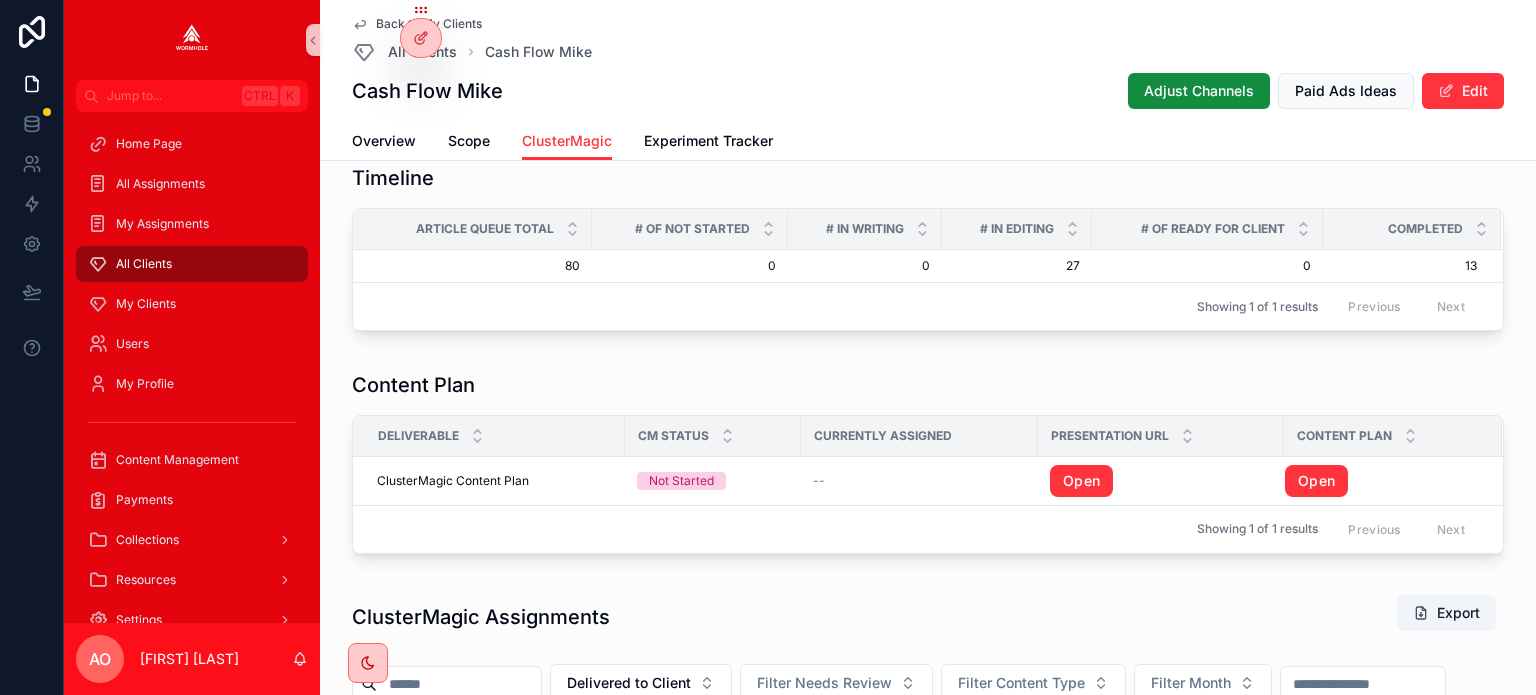 scroll, scrollTop: 1752, scrollLeft: 0, axis: vertical 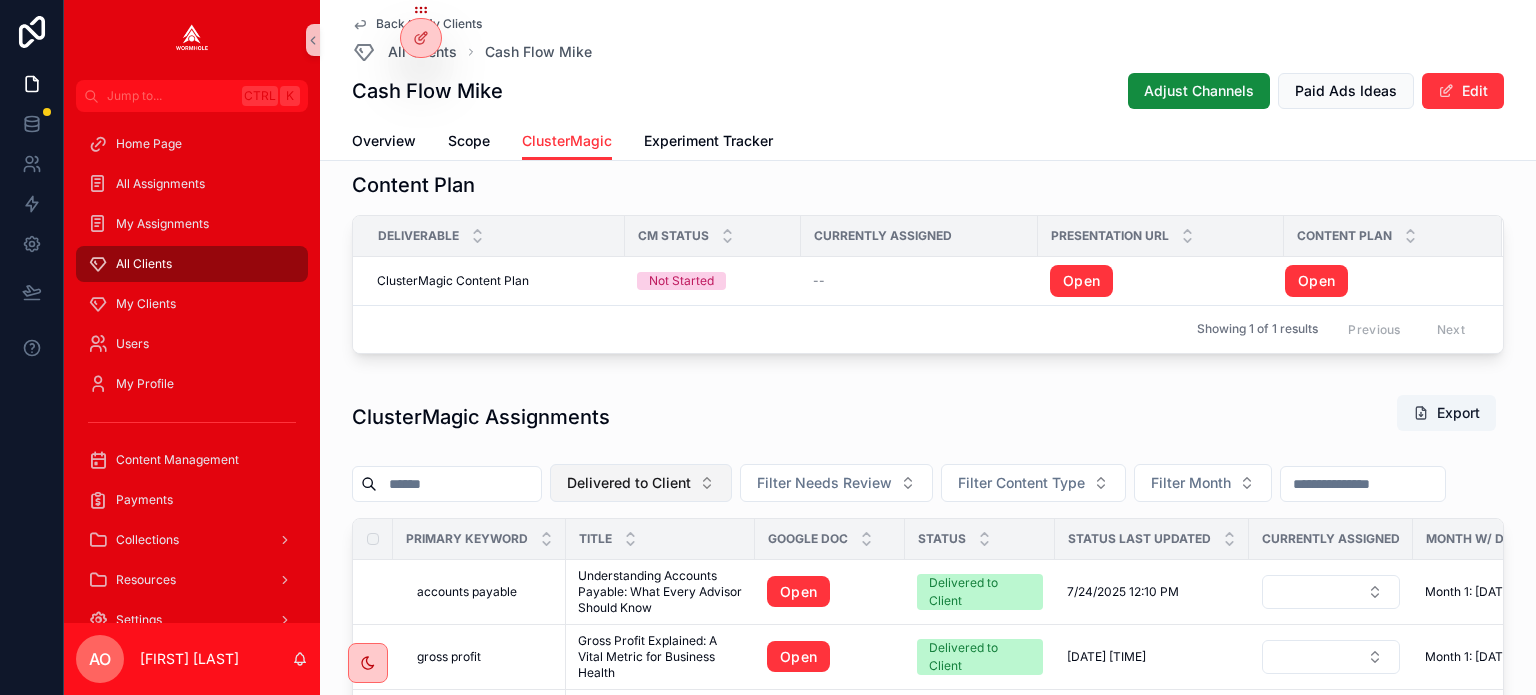 click on "Delivered to Client" at bounding box center [629, 483] 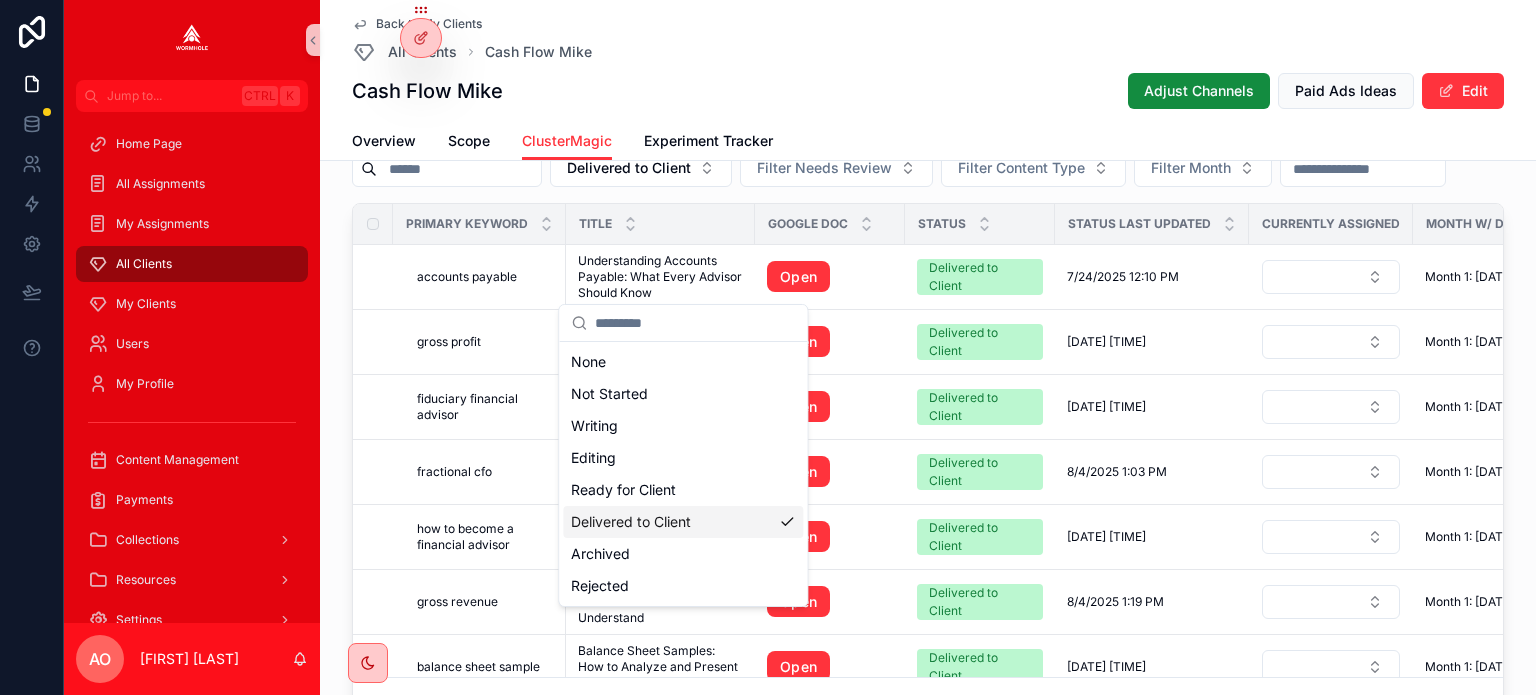 scroll, scrollTop: 1952, scrollLeft: 0, axis: vertical 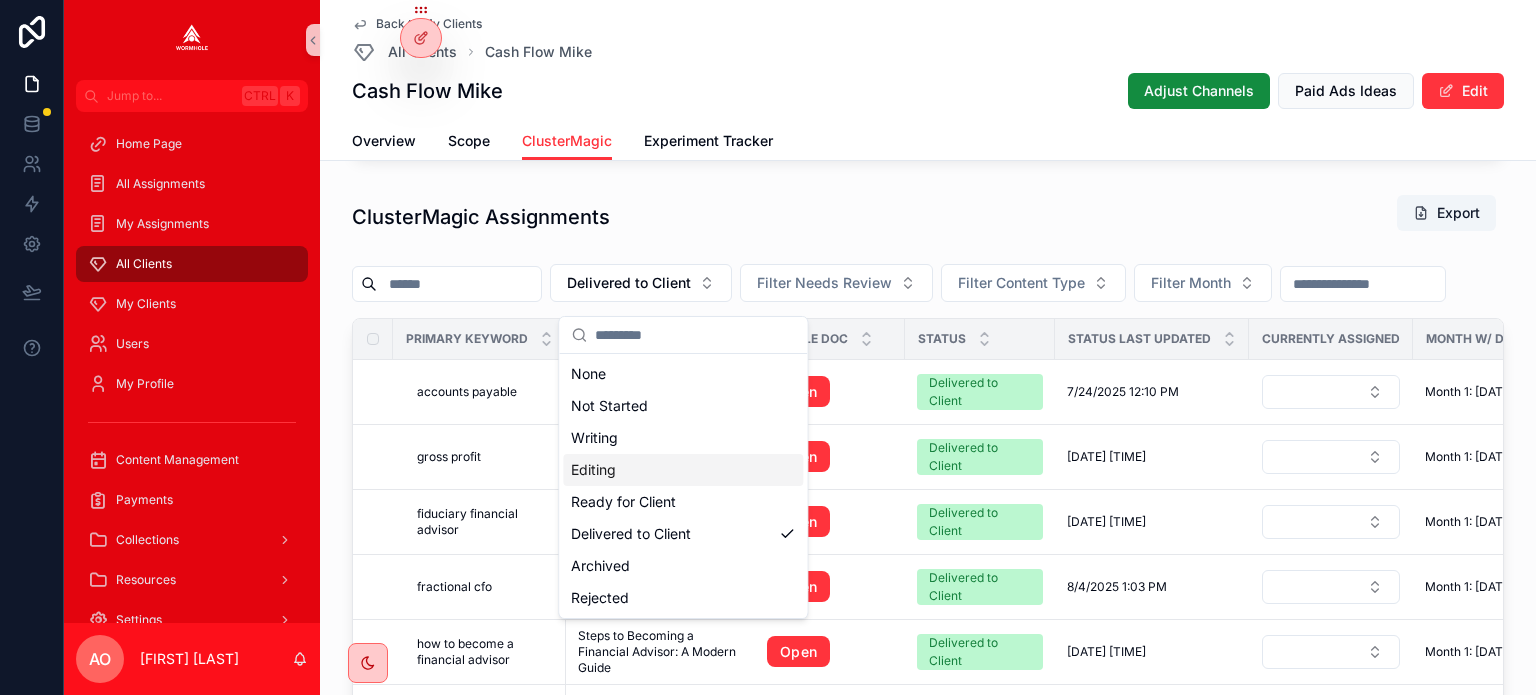 click on "Editing" at bounding box center [683, 470] 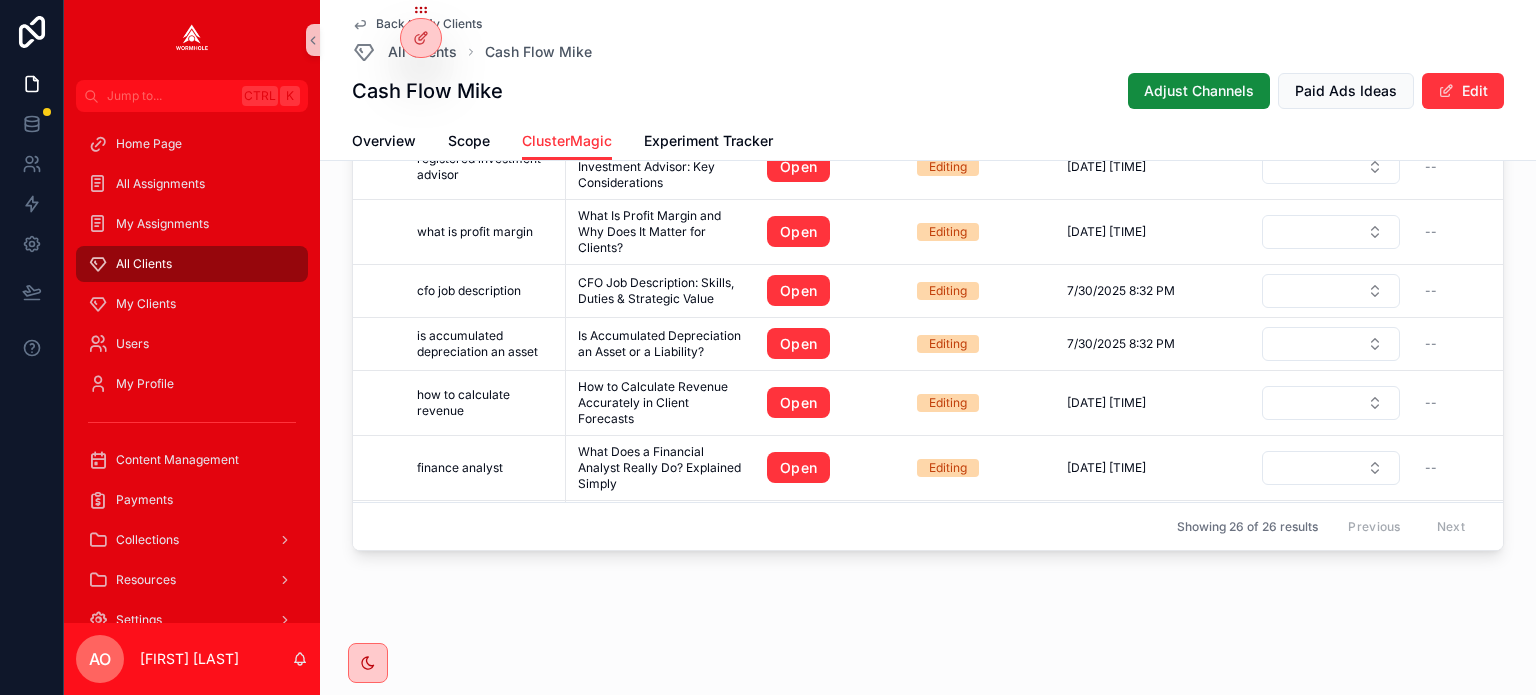 scroll, scrollTop: 2152, scrollLeft: 0, axis: vertical 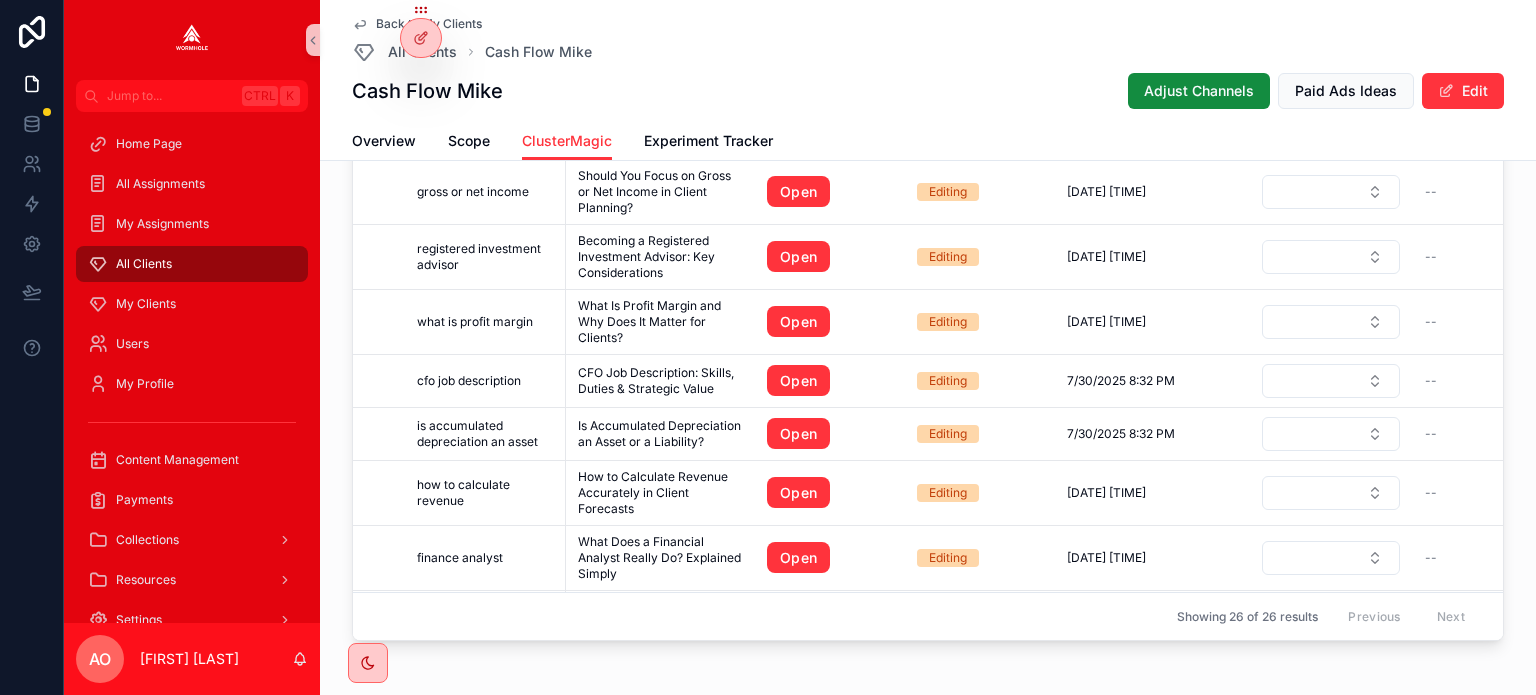 click on "Cash Flow Mike Adjust Channels Paid Ads Ideas Edit" at bounding box center [928, 91] 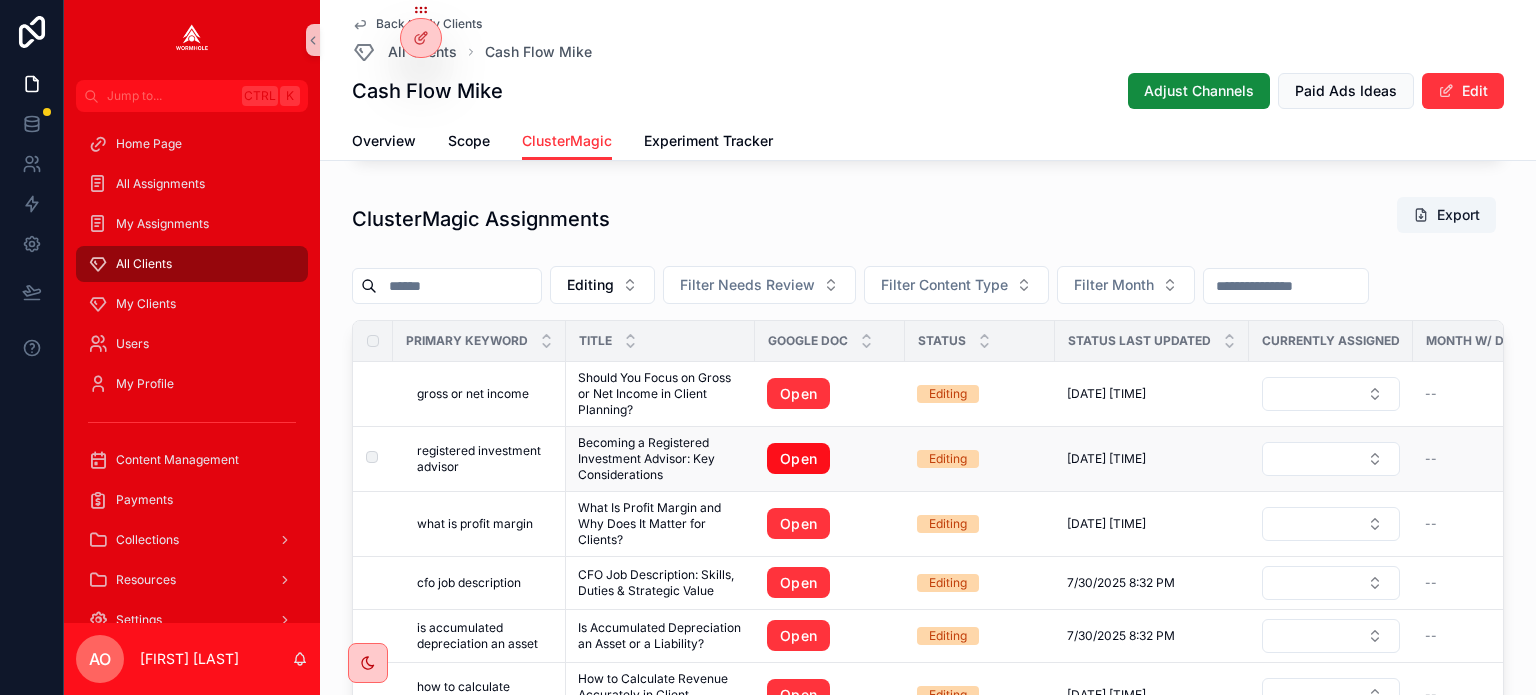 scroll, scrollTop: 2052, scrollLeft: 0, axis: vertical 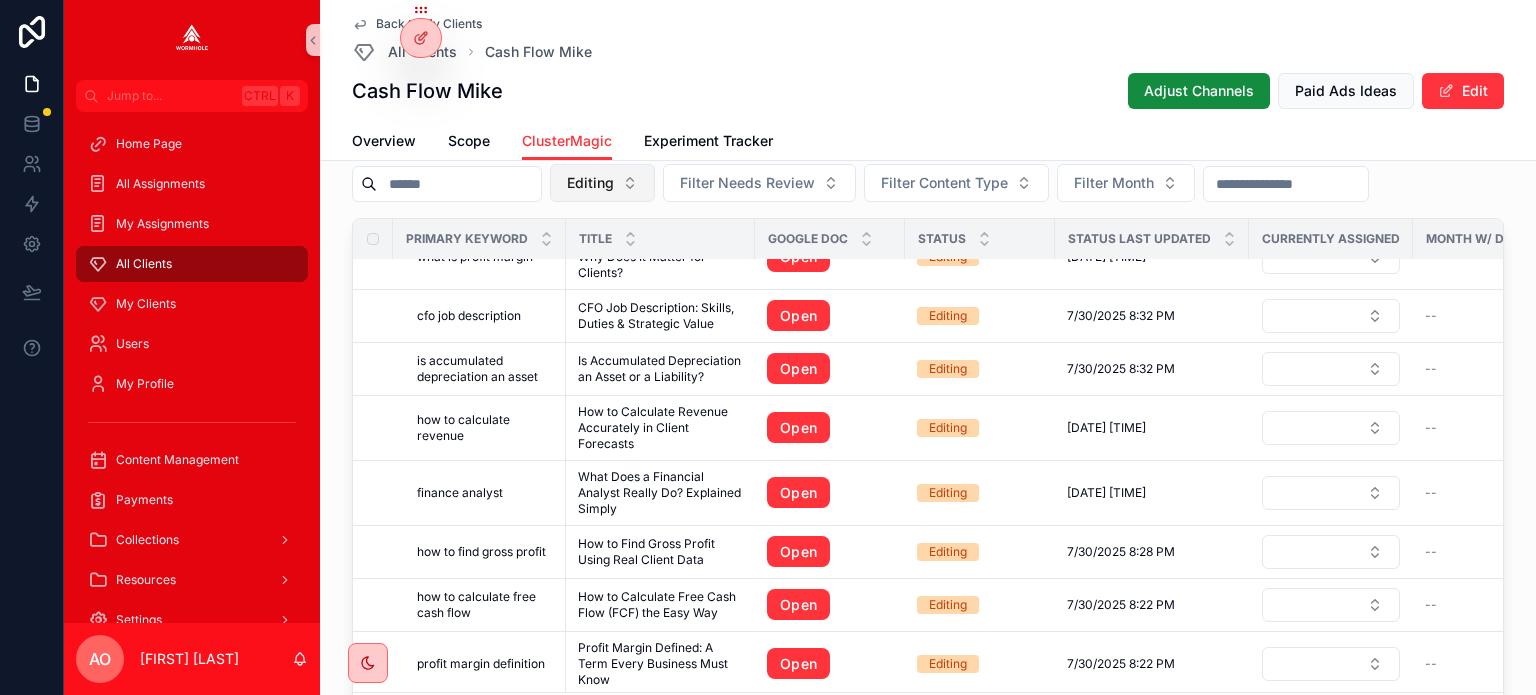 click on "Editing" at bounding box center (590, 183) 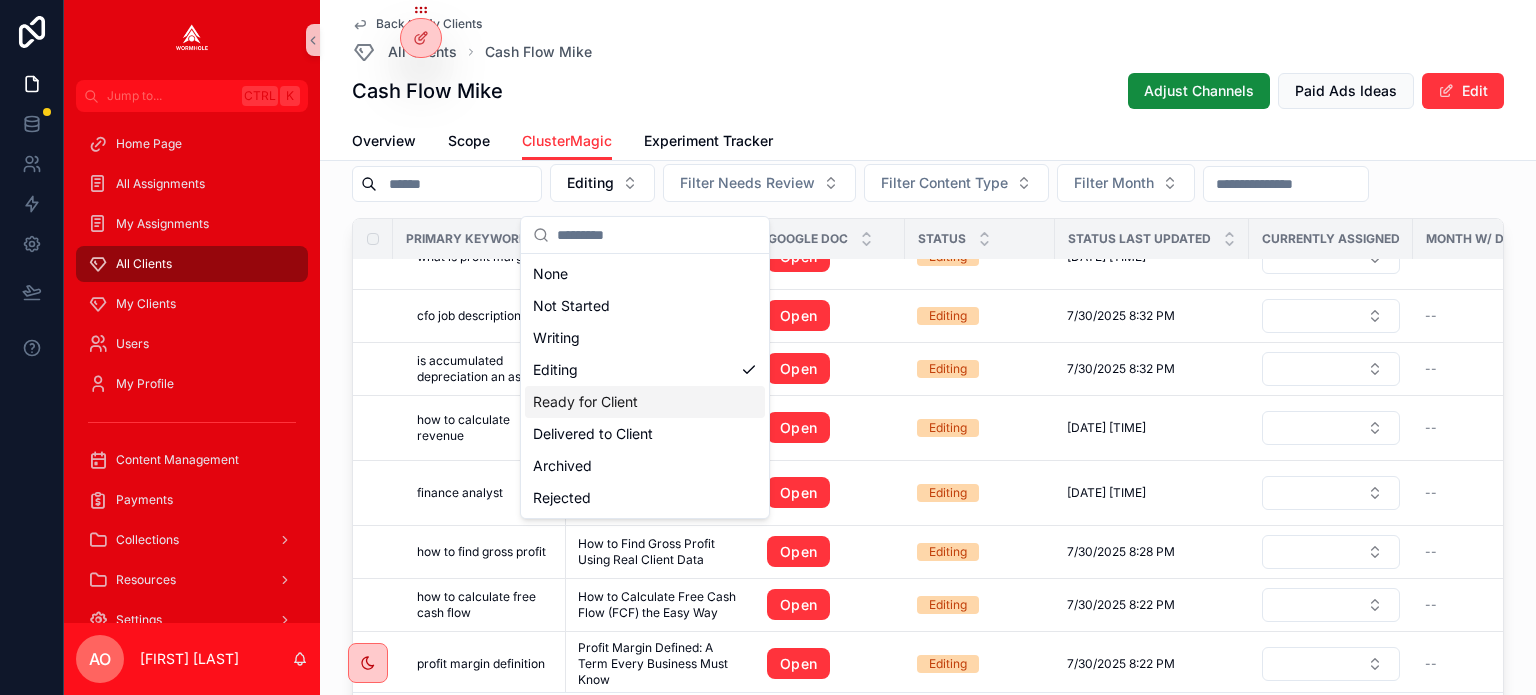 click on "Ready for Client" at bounding box center (645, 402) 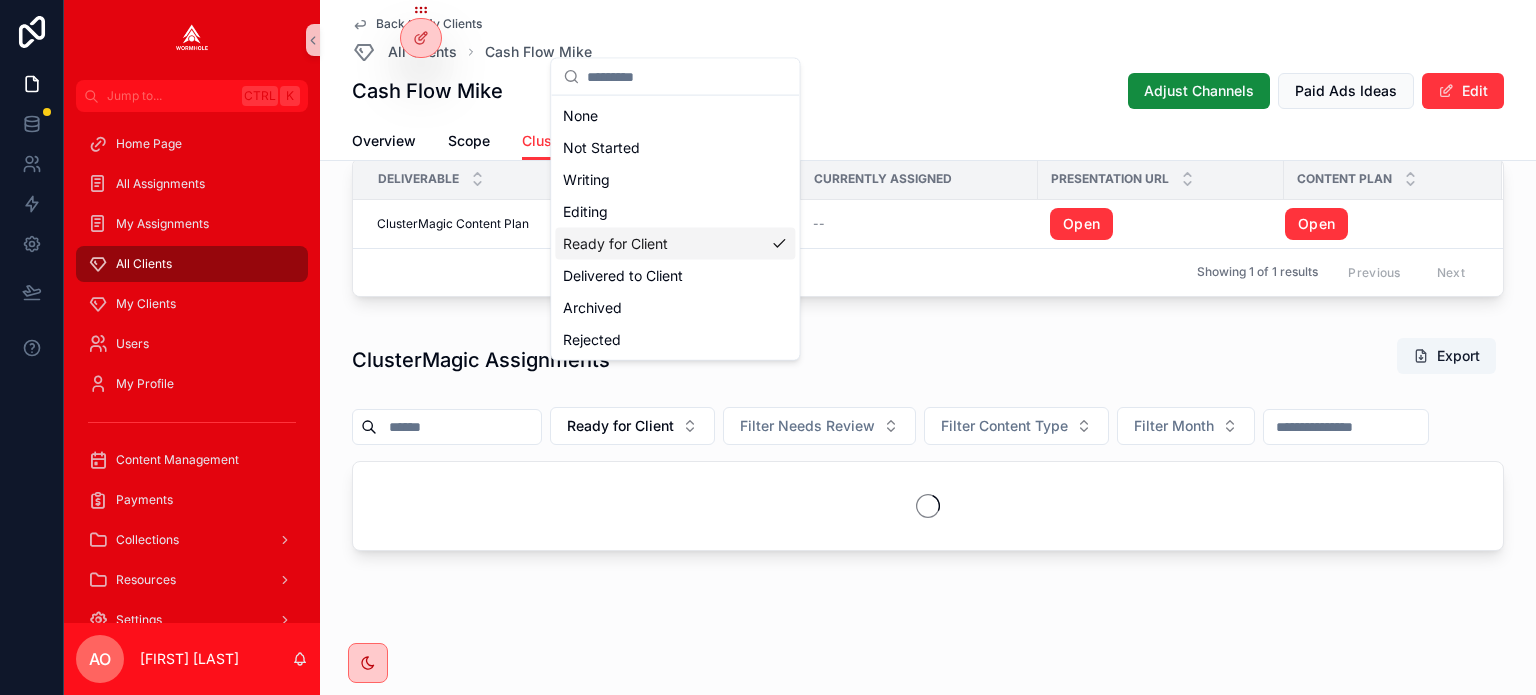 scroll, scrollTop: 1862, scrollLeft: 0, axis: vertical 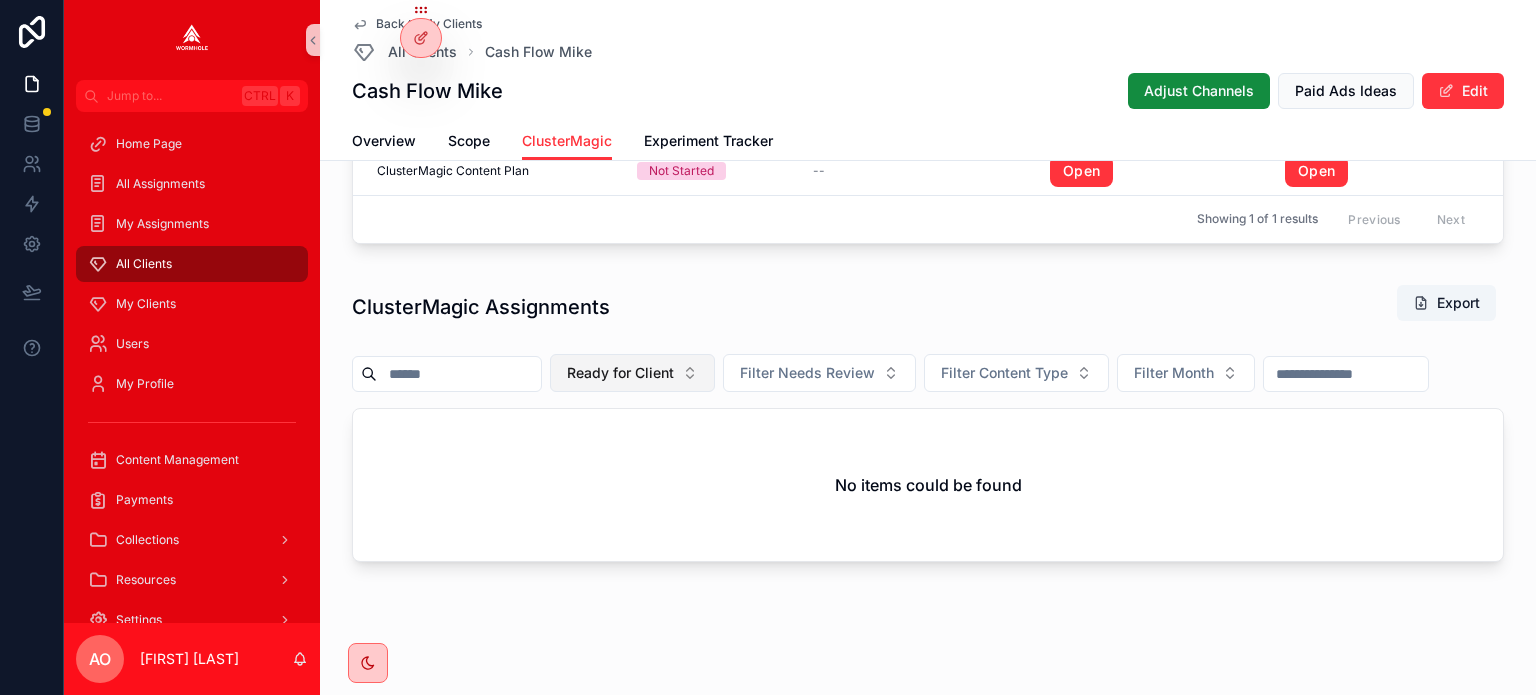 click on "Ready for Client" at bounding box center [620, 373] 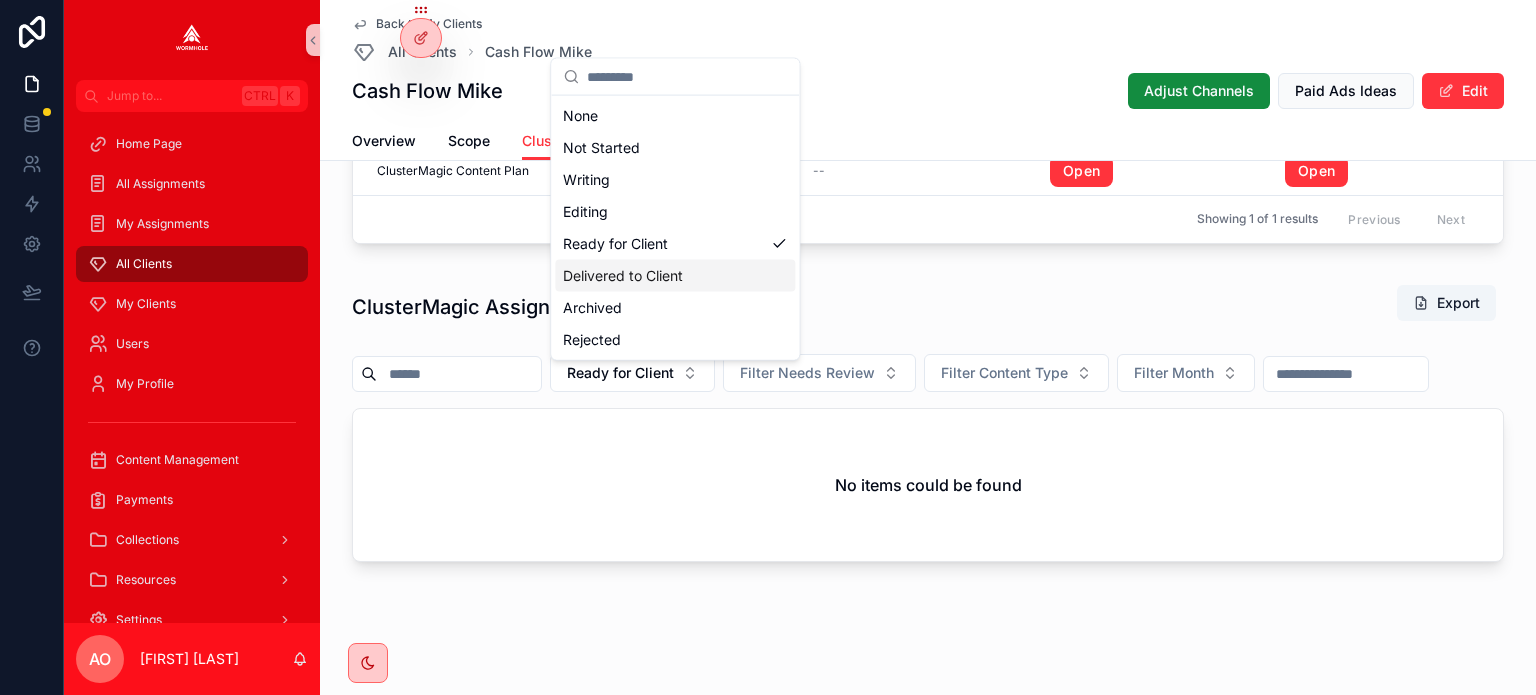 click on "Delivered to Client" at bounding box center [675, 276] 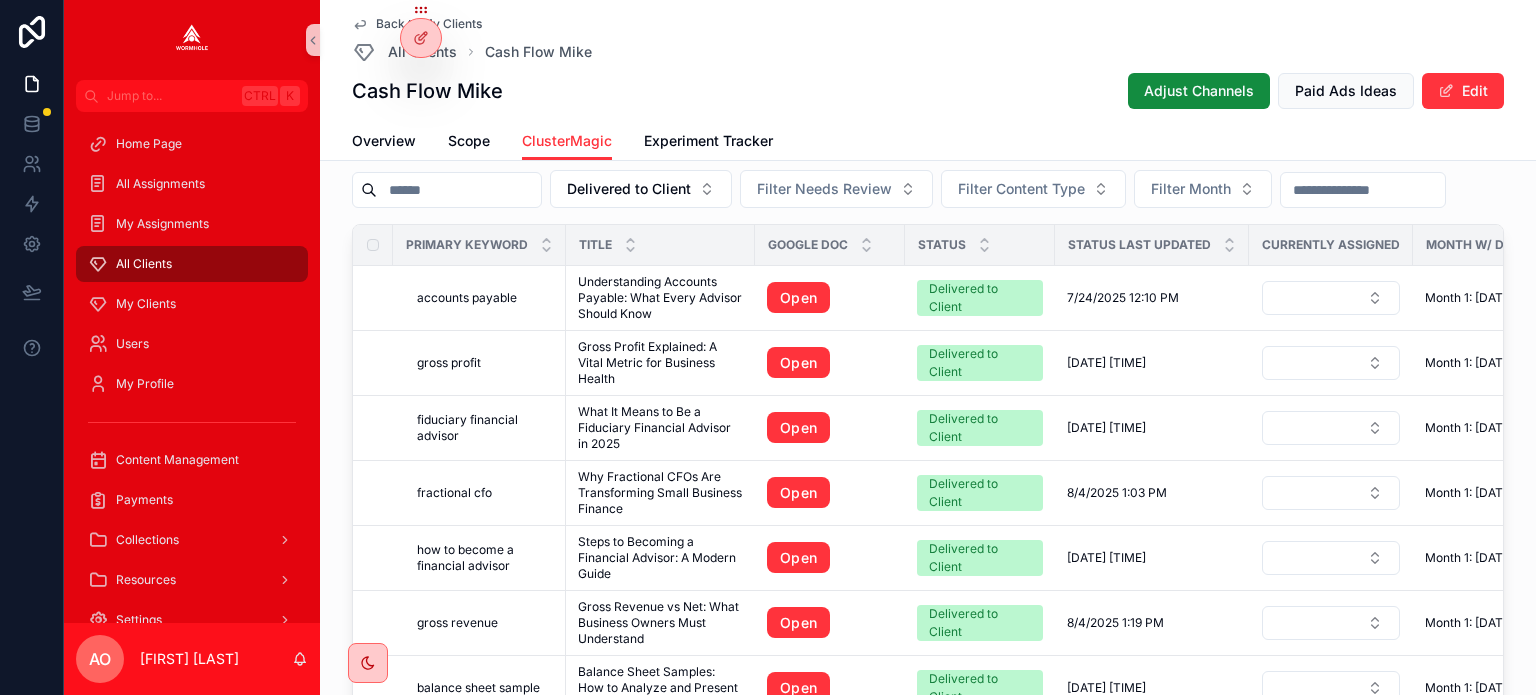 scroll, scrollTop: 1962, scrollLeft: 0, axis: vertical 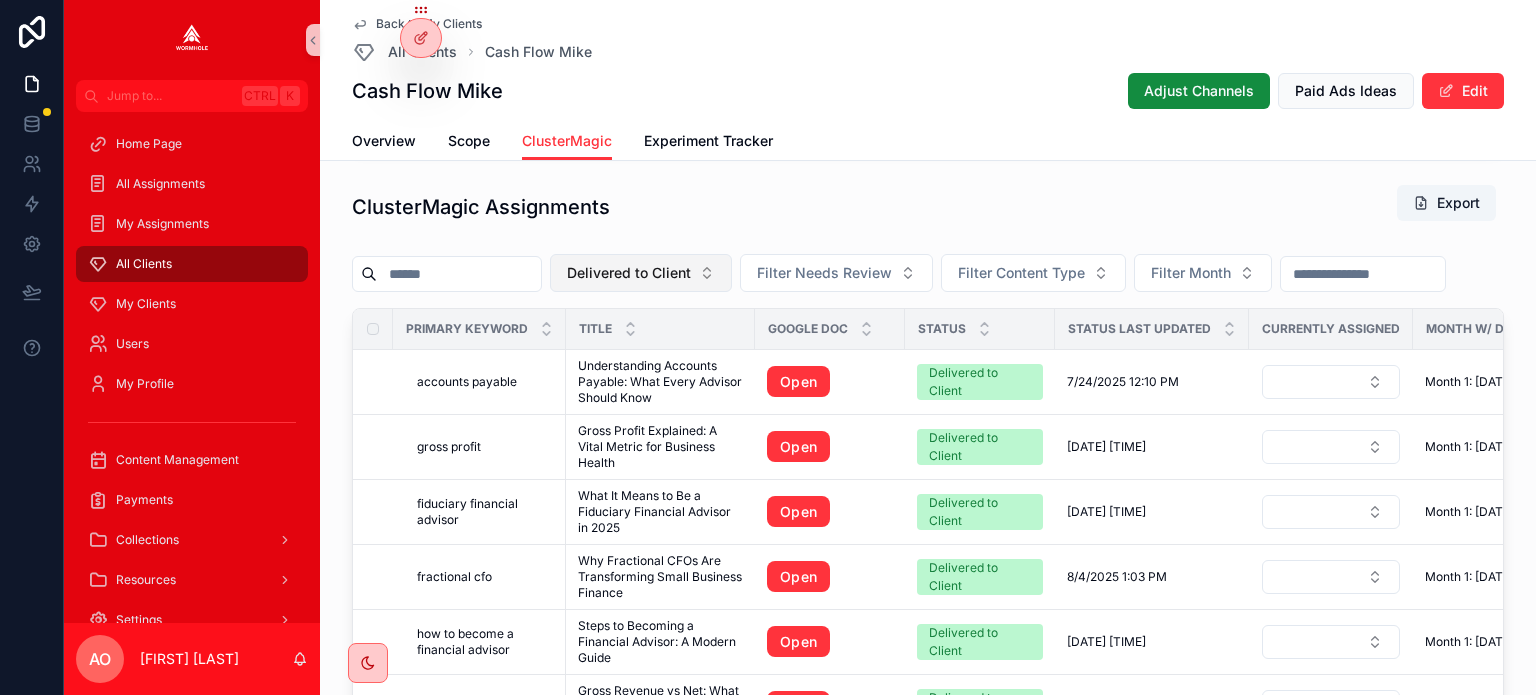 click on "Delivered to Client" at bounding box center (629, 273) 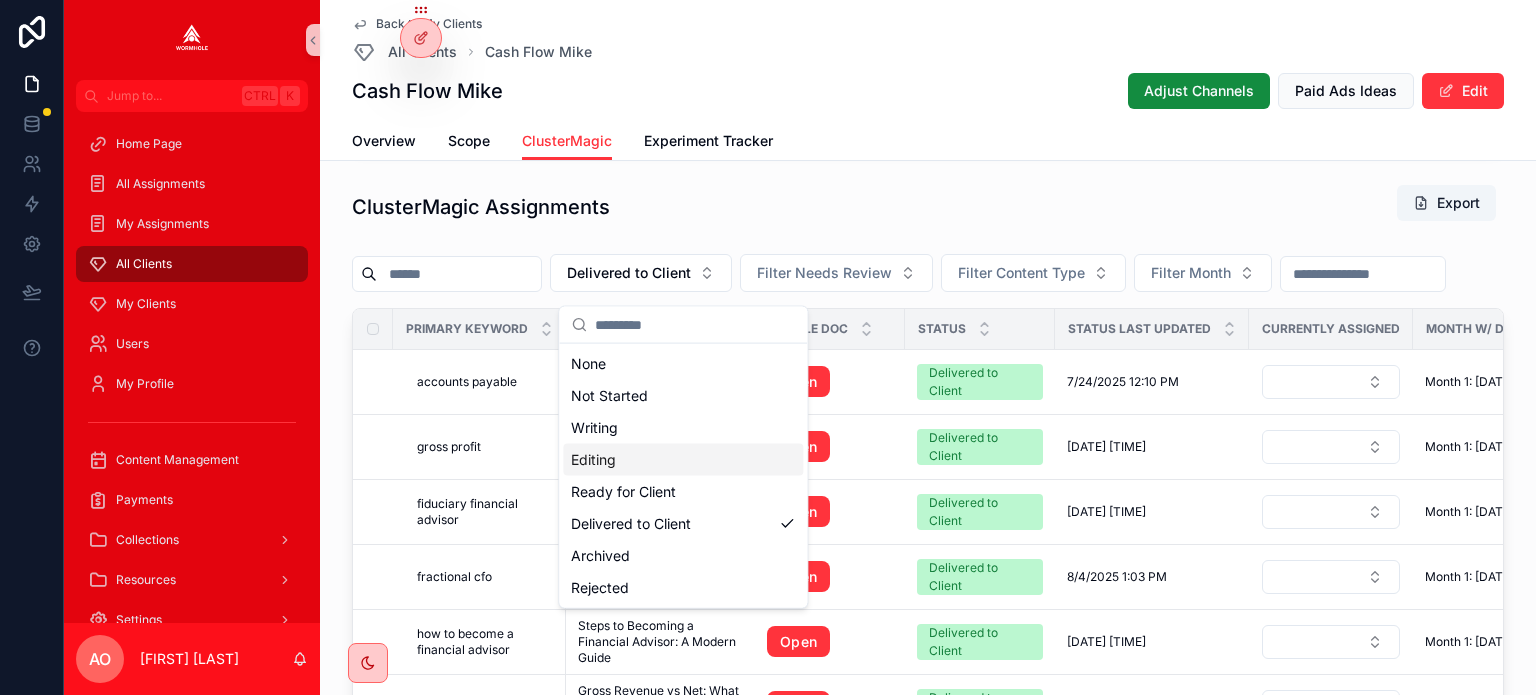 click on "Editing" at bounding box center (683, 460) 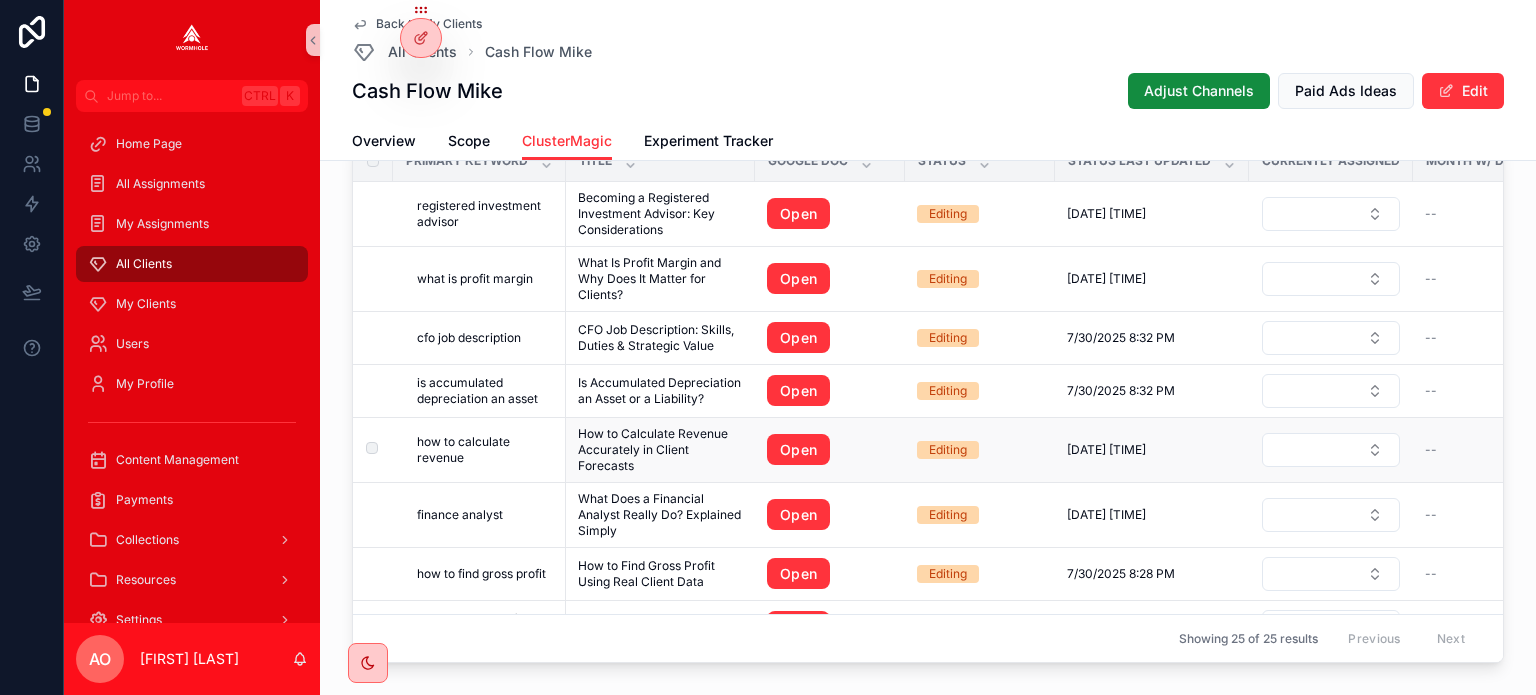 scroll, scrollTop: 1952, scrollLeft: 0, axis: vertical 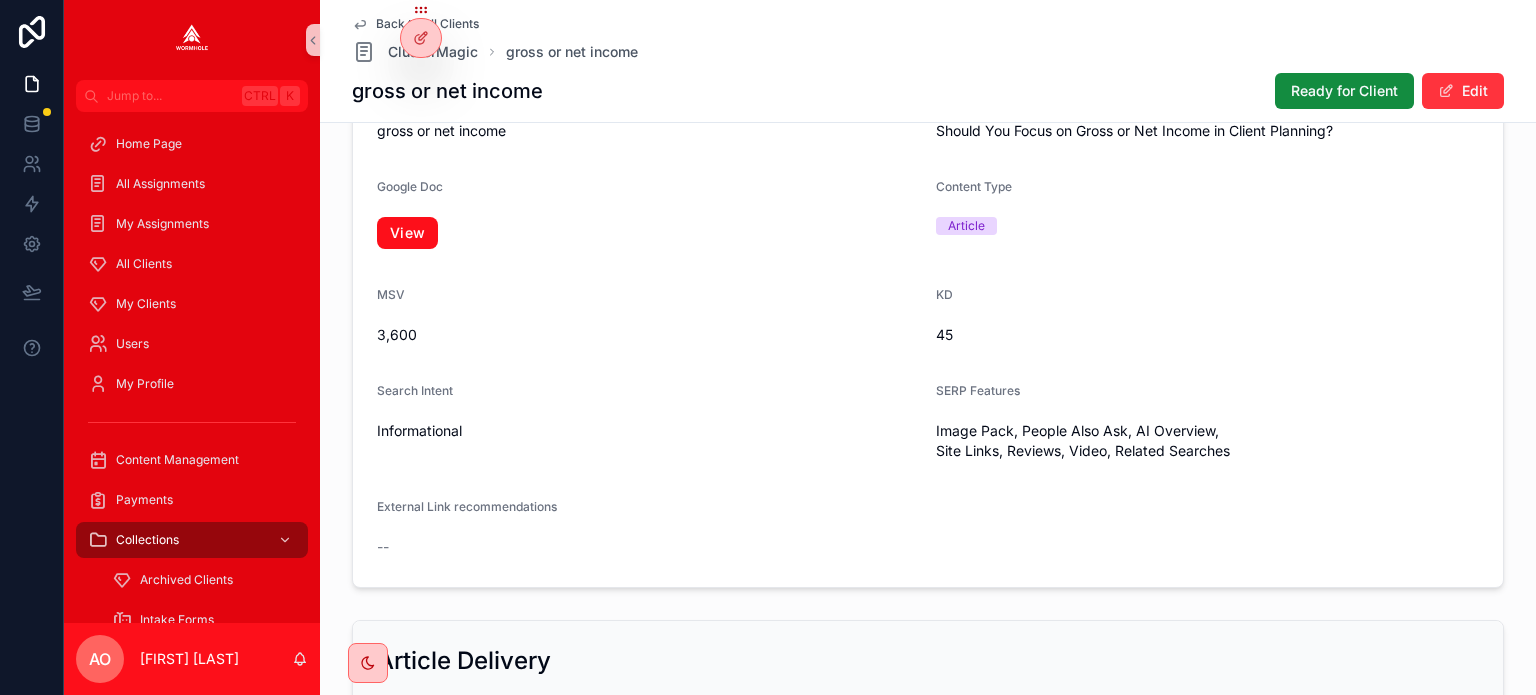 click on "View" at bounding box center (407, 233) 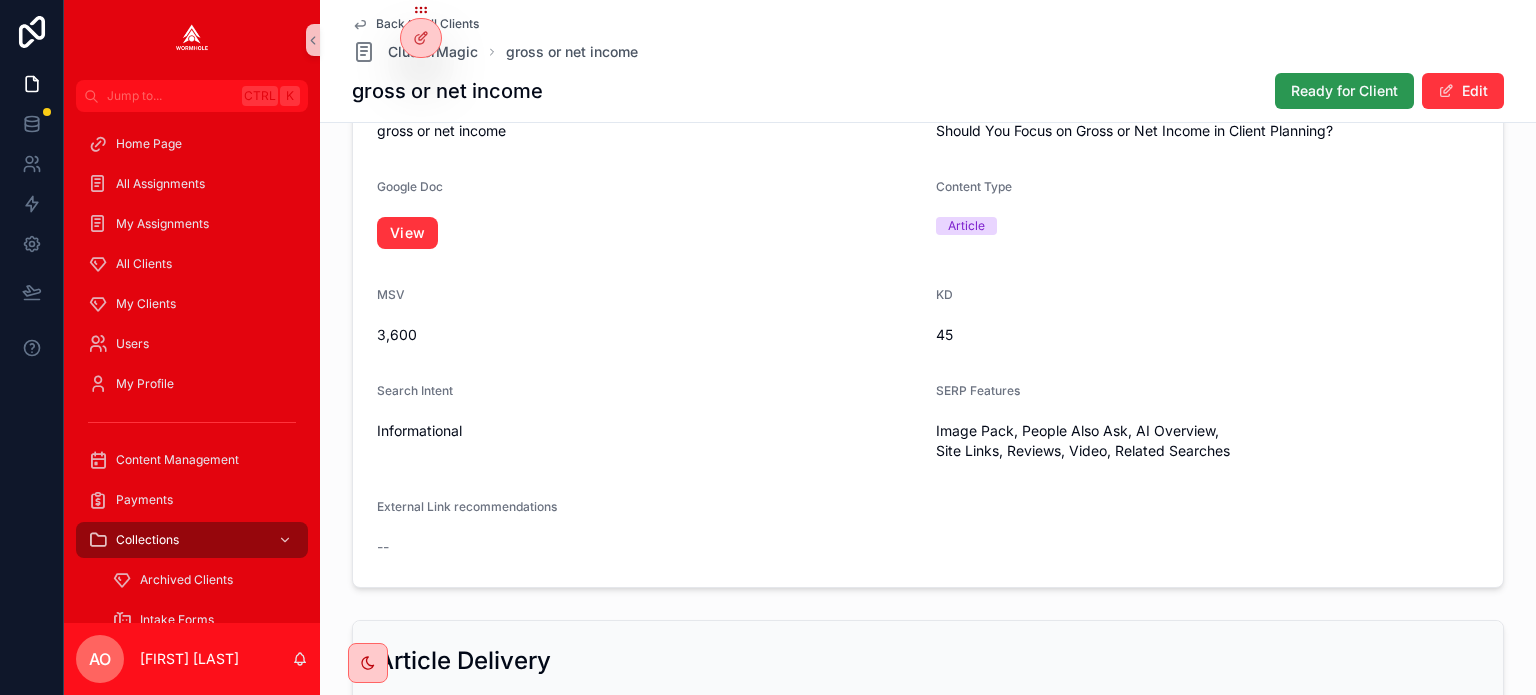 click on "Ready for Client" at bounding box center (1344, 91) 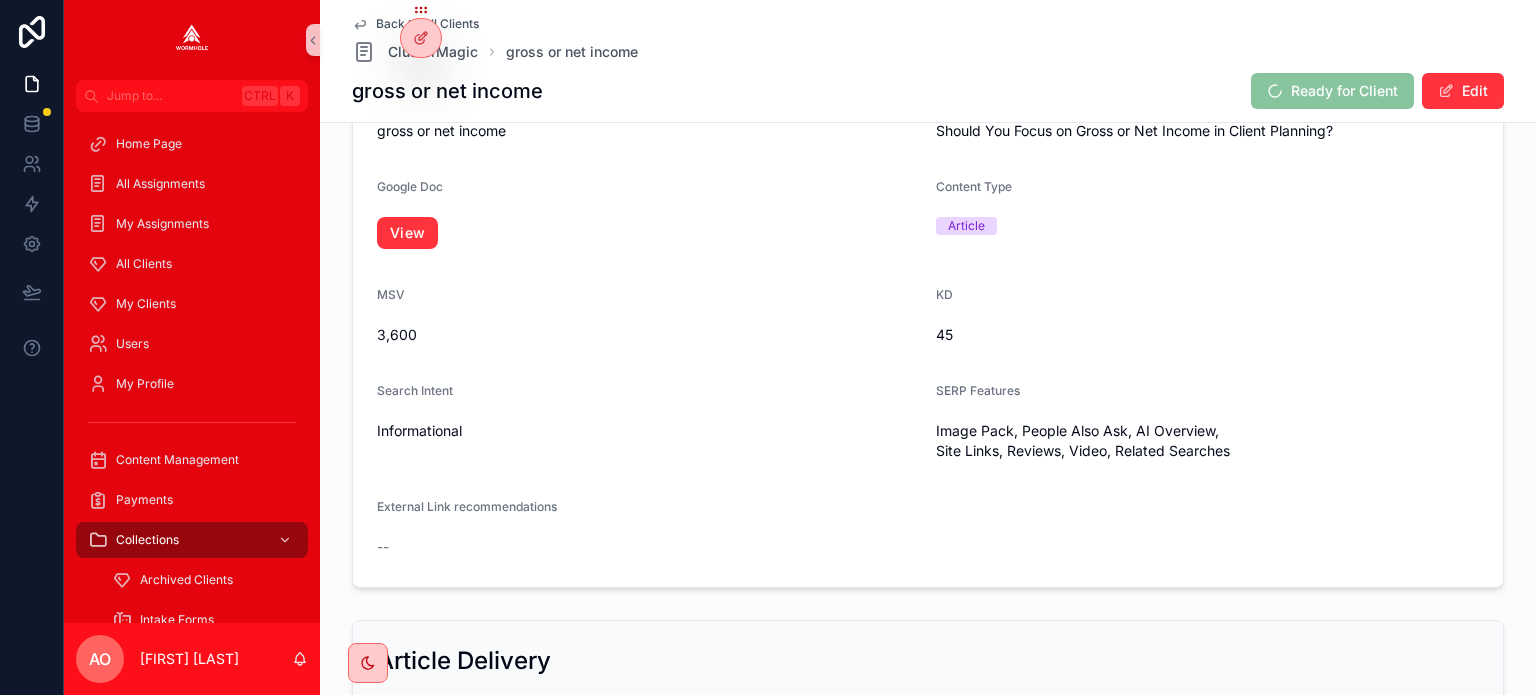 scroll, scrollTop: 380, scrollLeft: 0, axis: vertical 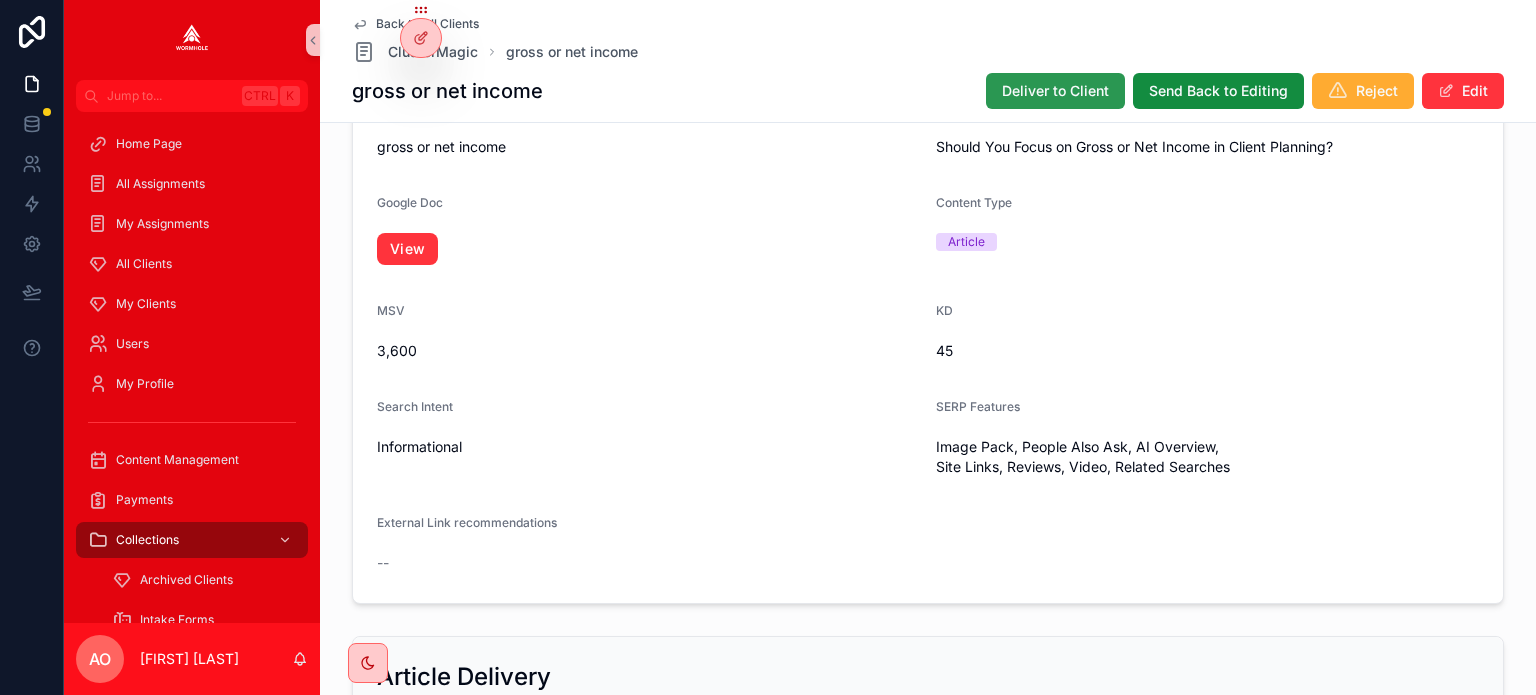 click on "Deliver to Client" at bounding box center [1055, 91] 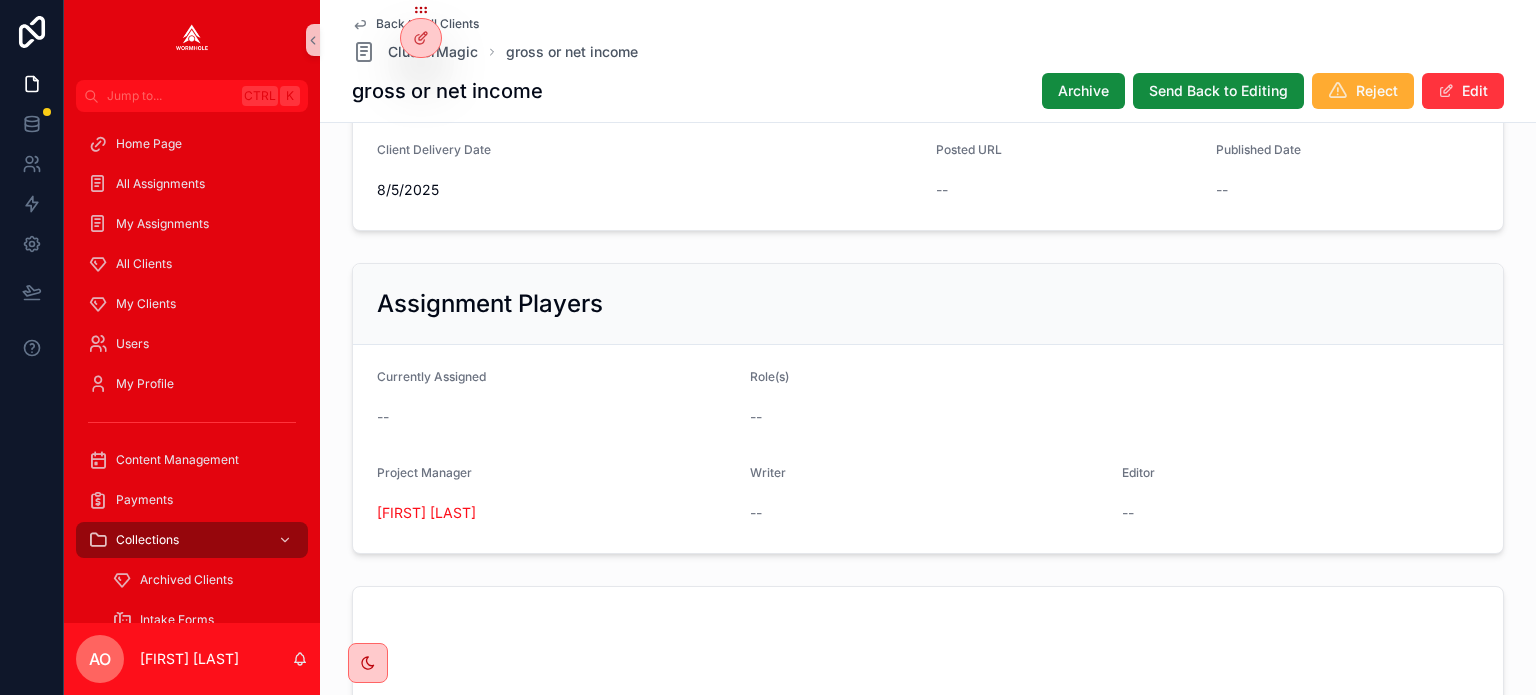 scroll, scrollTop: 1680, scrollLeft: 0, axis: vertical 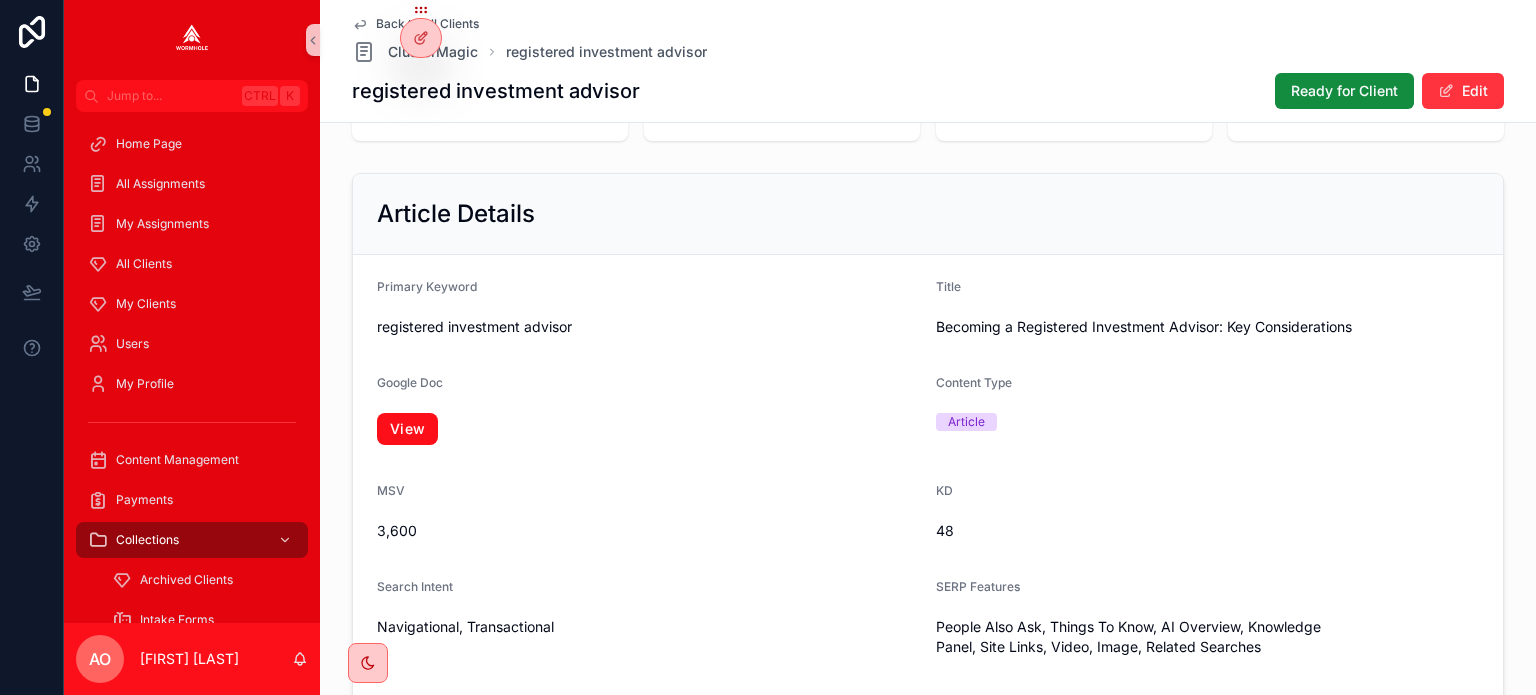 click on "View" at bounding box center [407, 429] 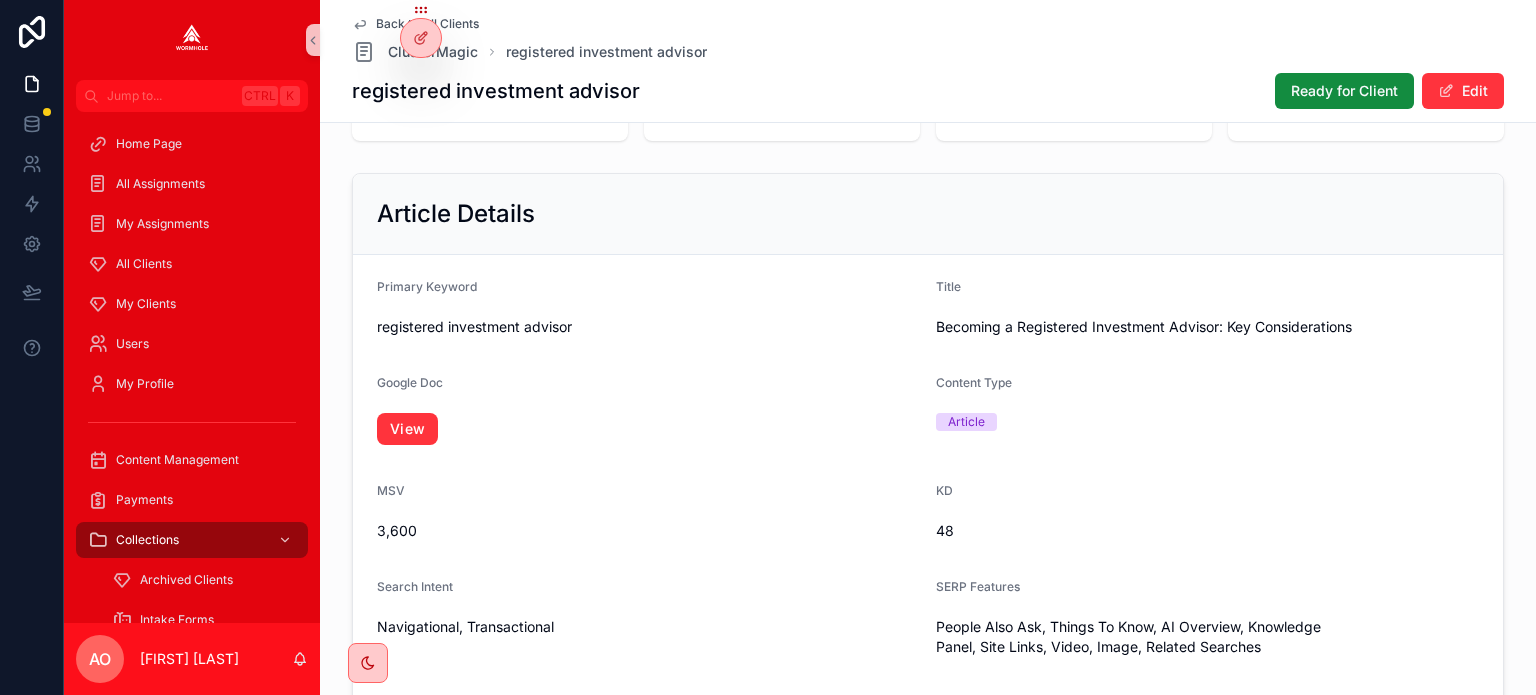 scroll, scrollTop: 1396, scrollLeft: 0, axis: vertical 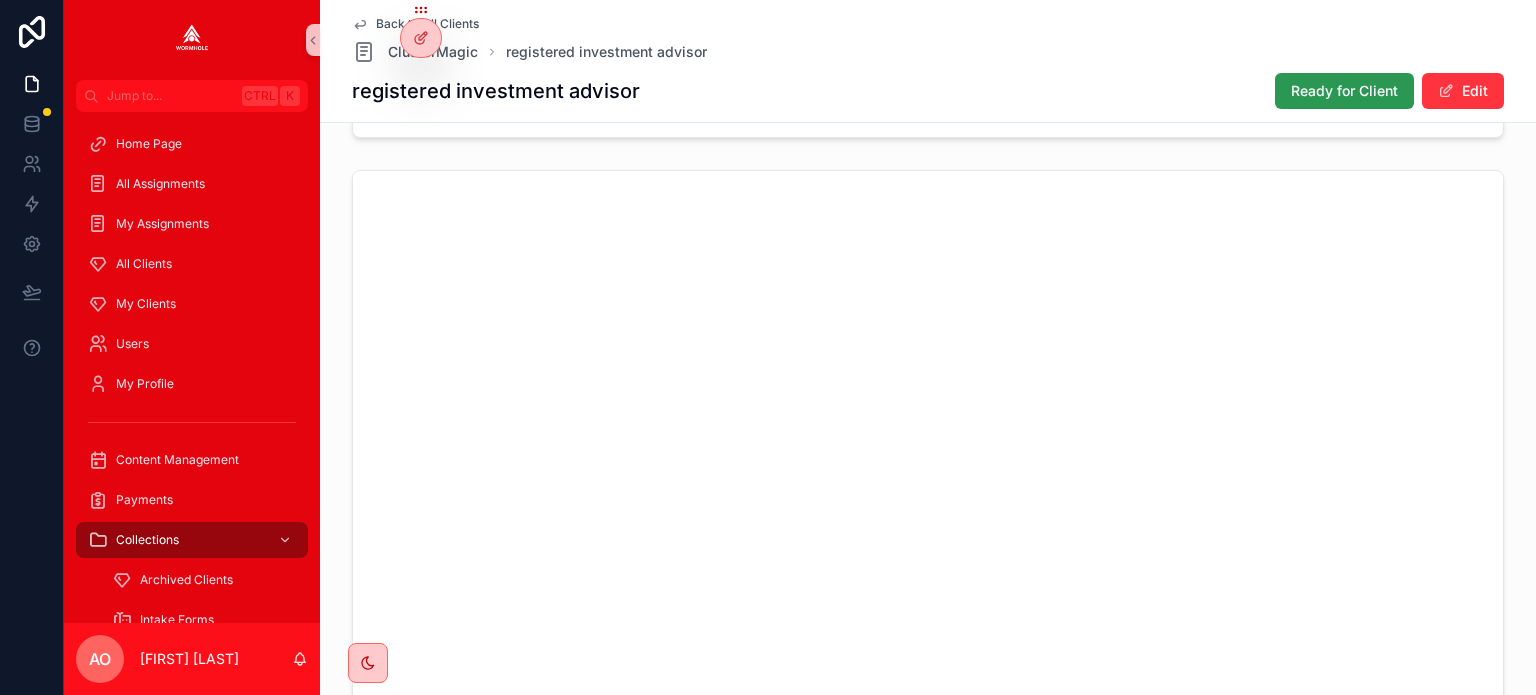click on "Ready for Client" at bounding box center [1344, 91] 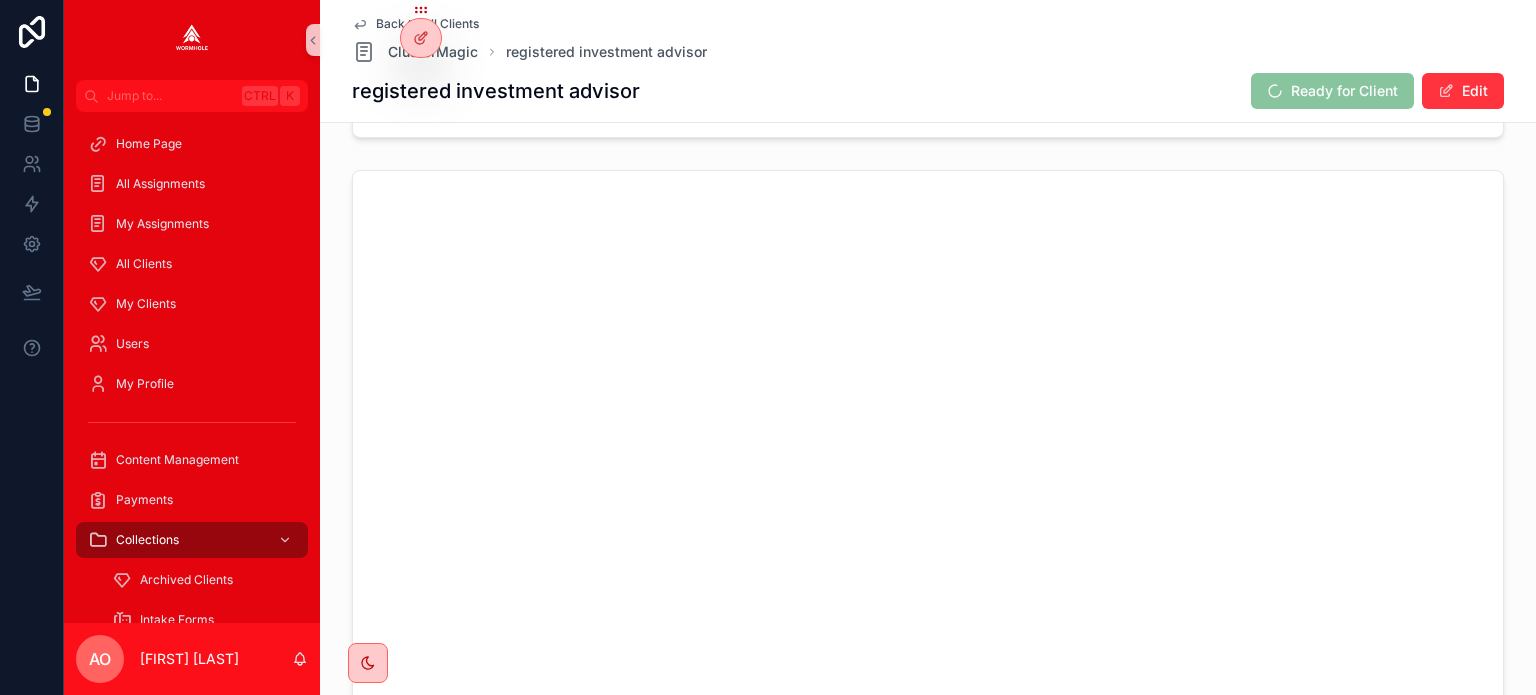 scroll, scrollTop: 1380, scrollLeft: 0, axis: vertical 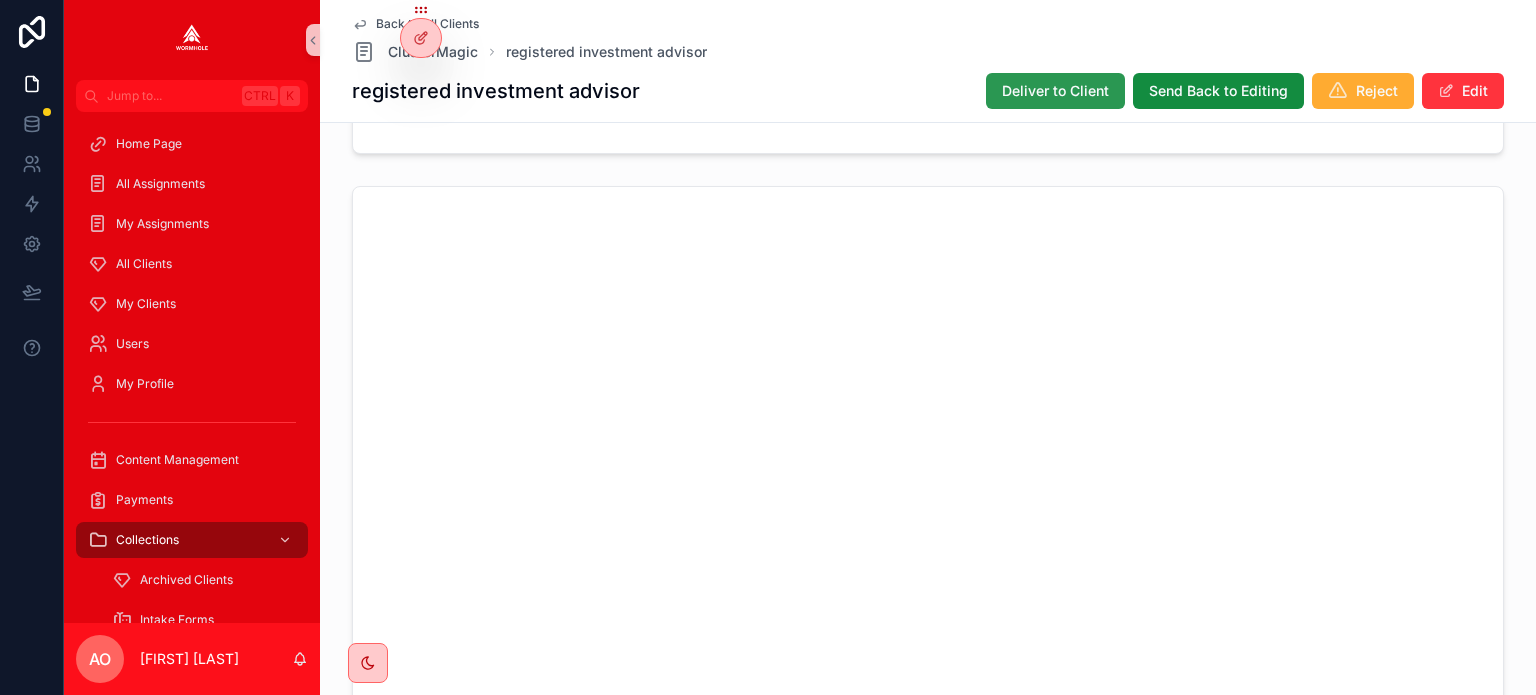 click on "Deliver to Client" at bounding box center (1055, 91) 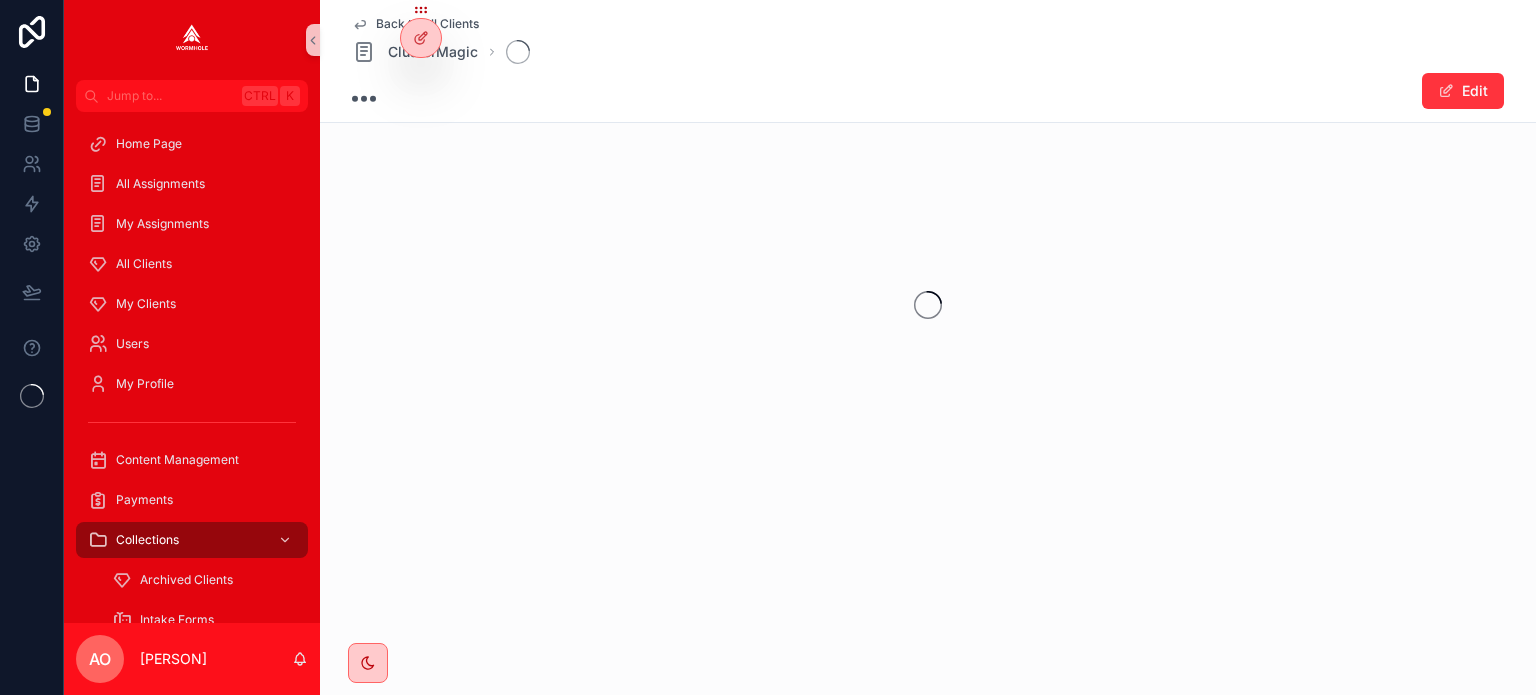 scroll, scrollTop: 0, scrollLeft: 0, axis: both 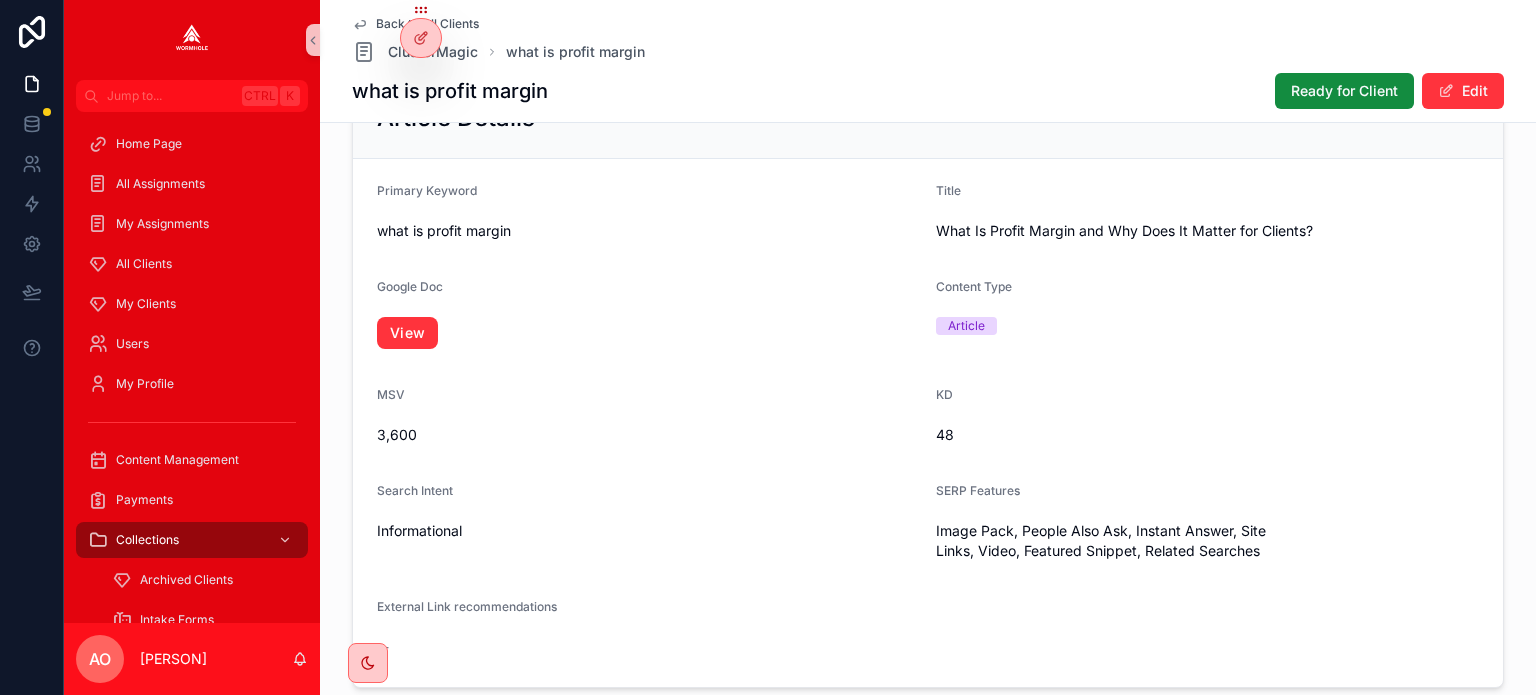 click on "View" at bounding box center (648, 333) 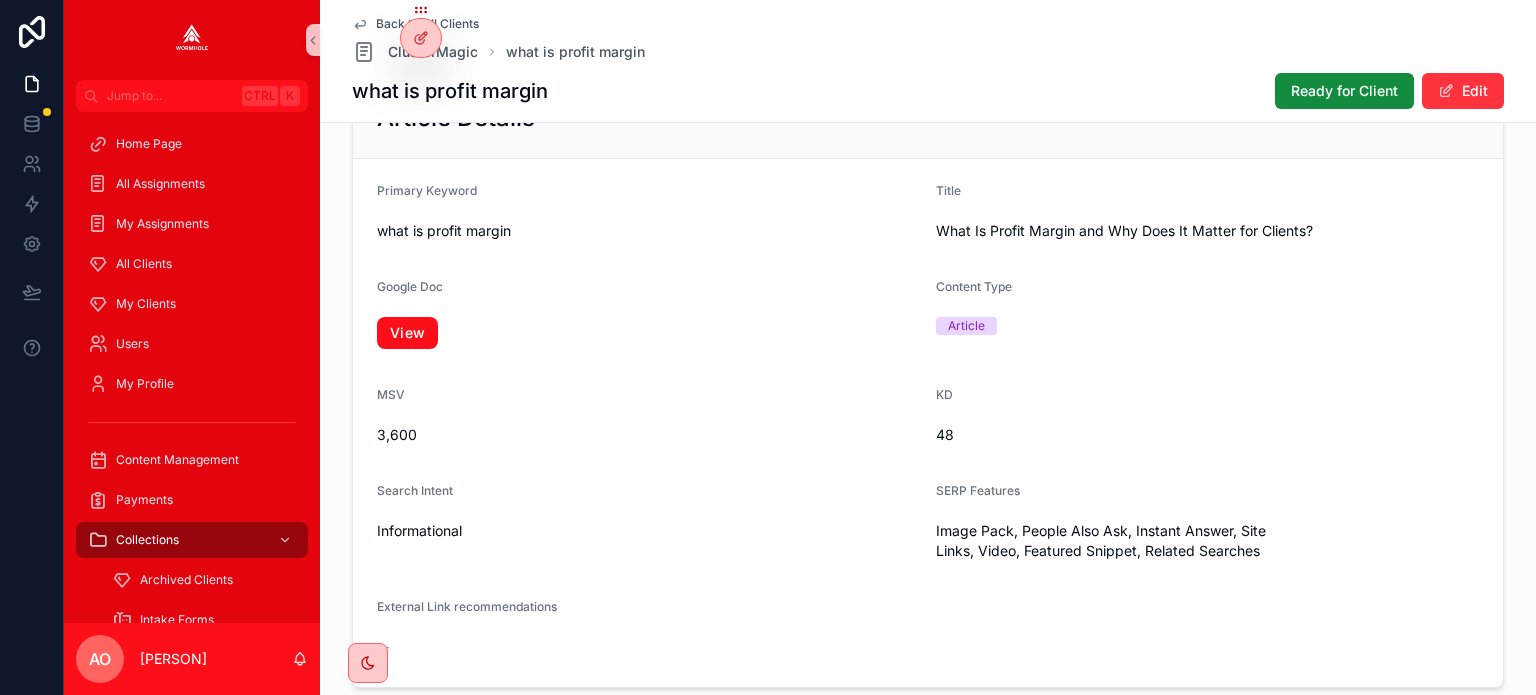 click on "View" at bounding box center (407, 333) 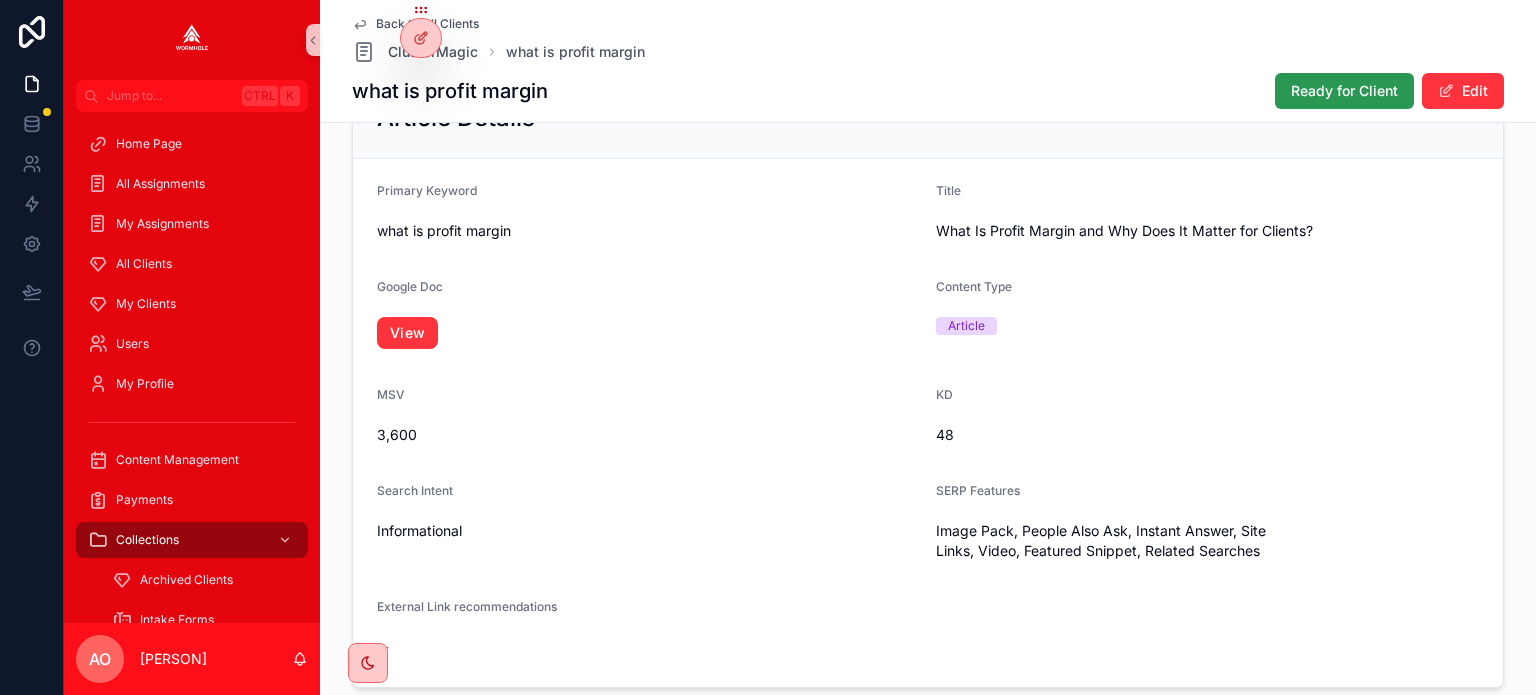 click on "Ready for Client" at bounding box center [1344, 91] 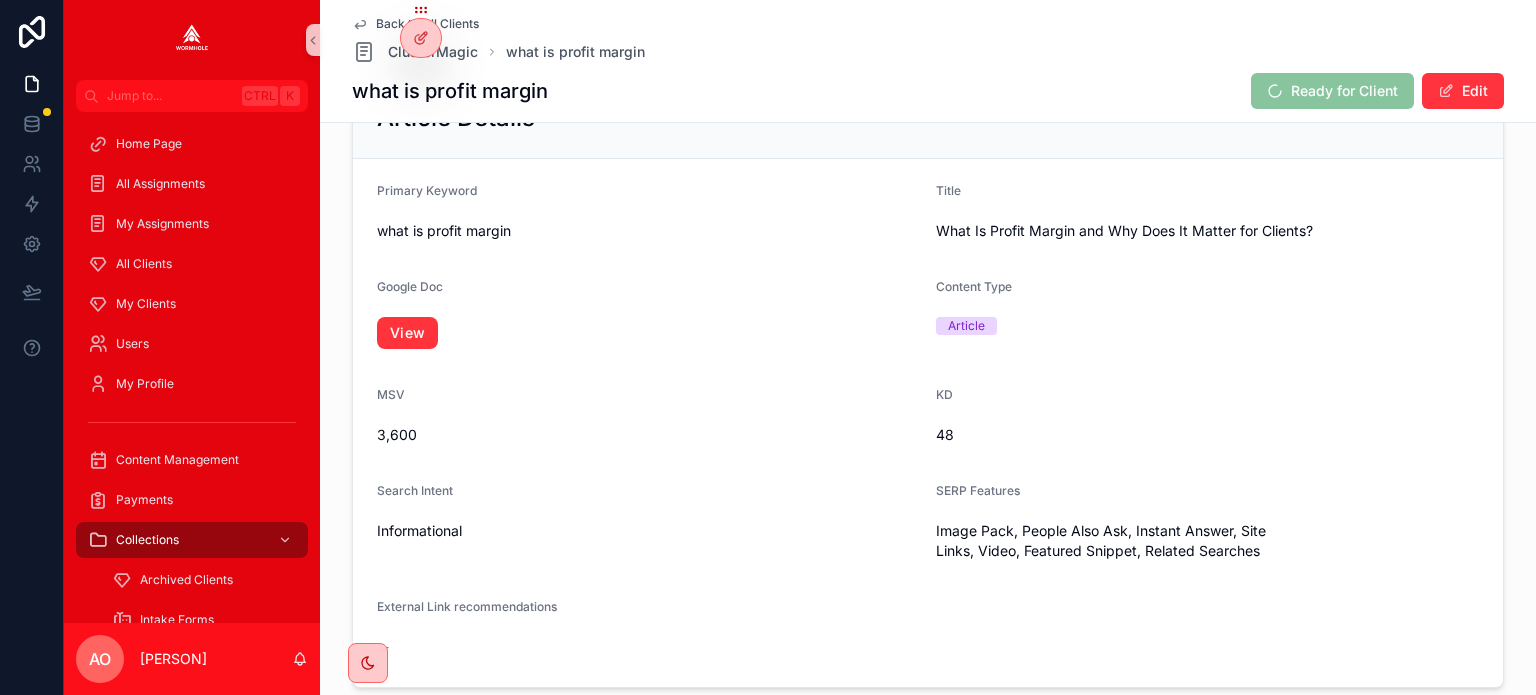 scroll, scrollTop: 280, scrollLeft: 0, axis: vertical 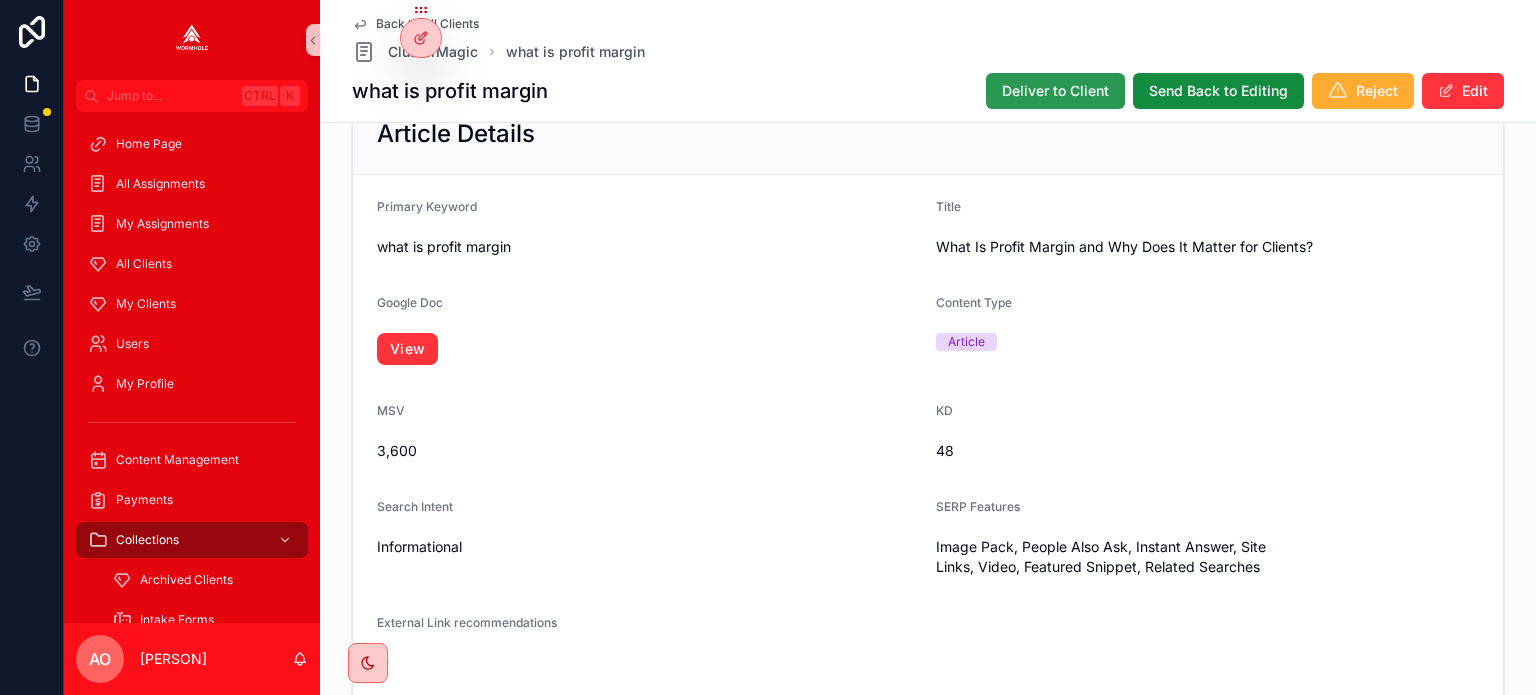 click on "Deliver to Client" at bounding box center (1055, 91) 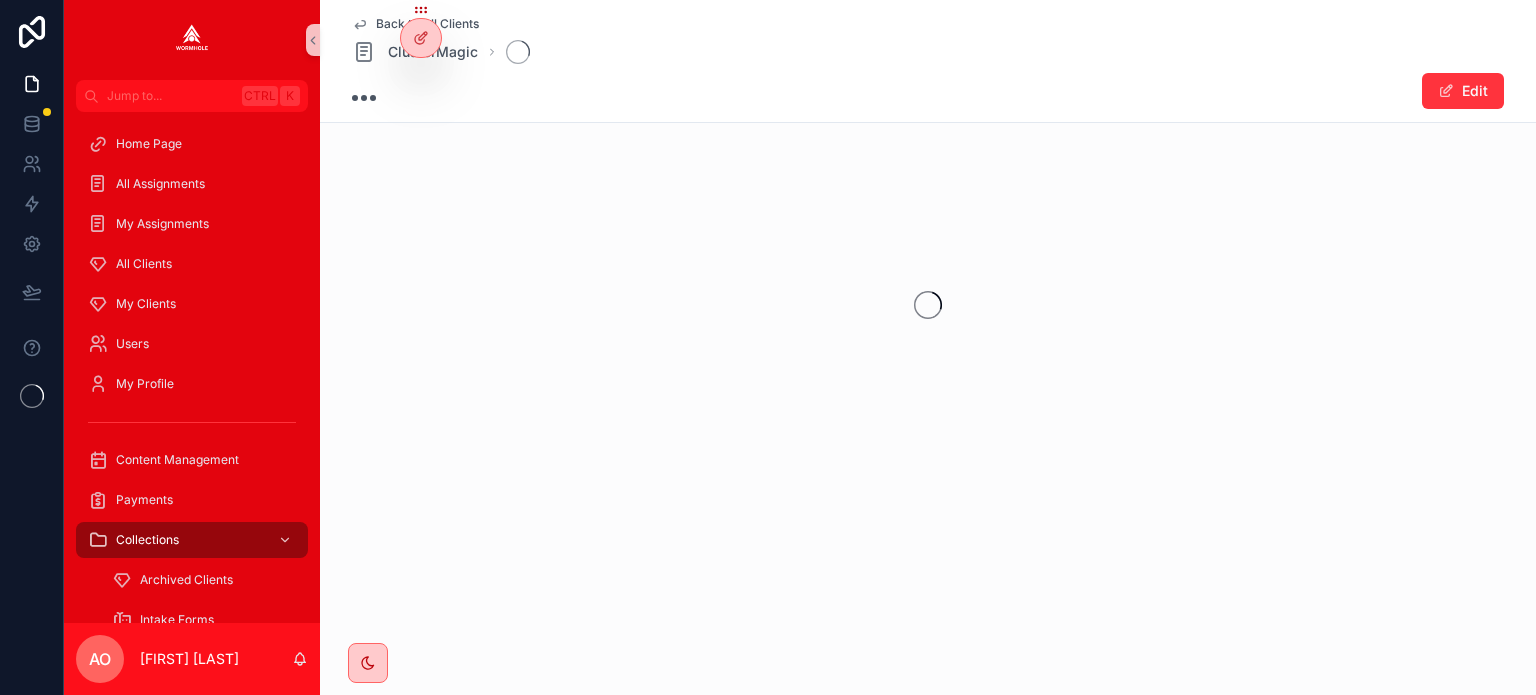 scroll, scrollTop: 0, scrollLeft: 0, axis: both 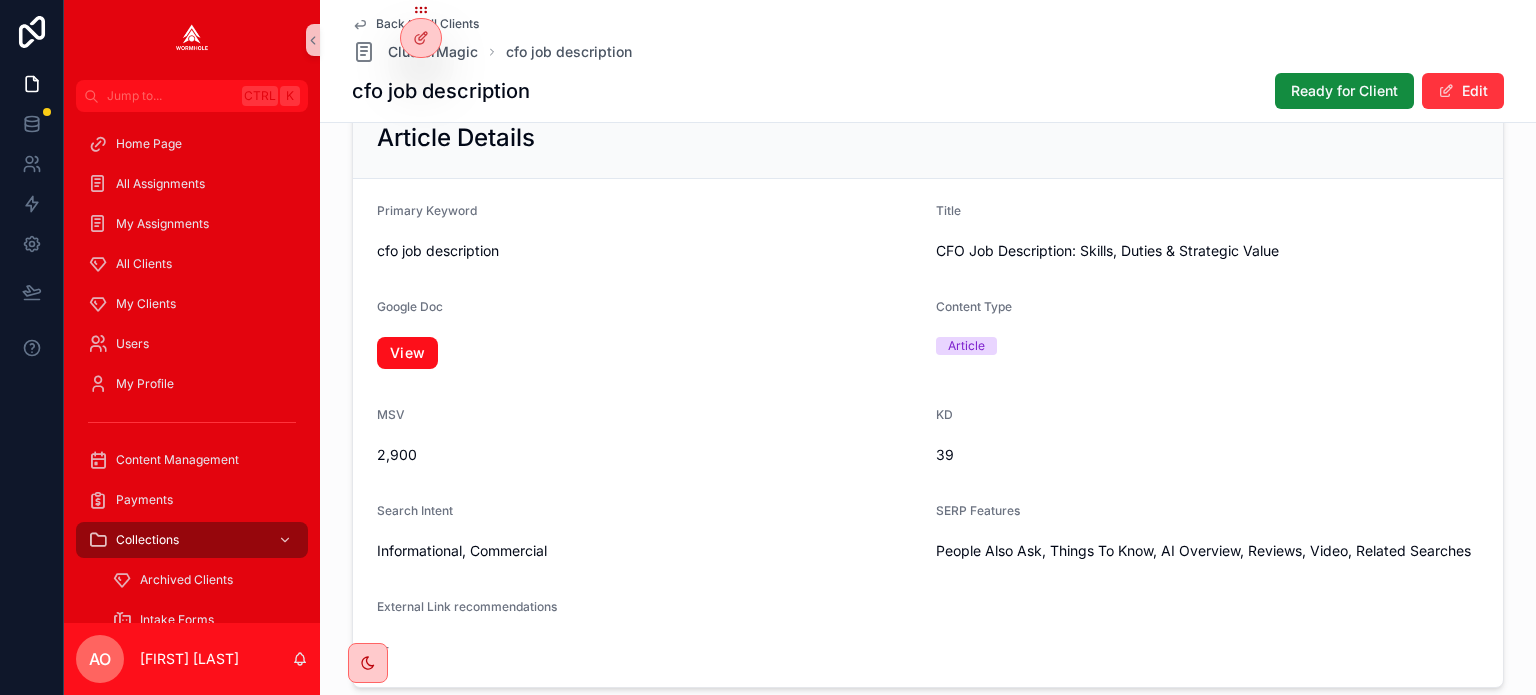 click on "View" at bounding box center [407, 353] 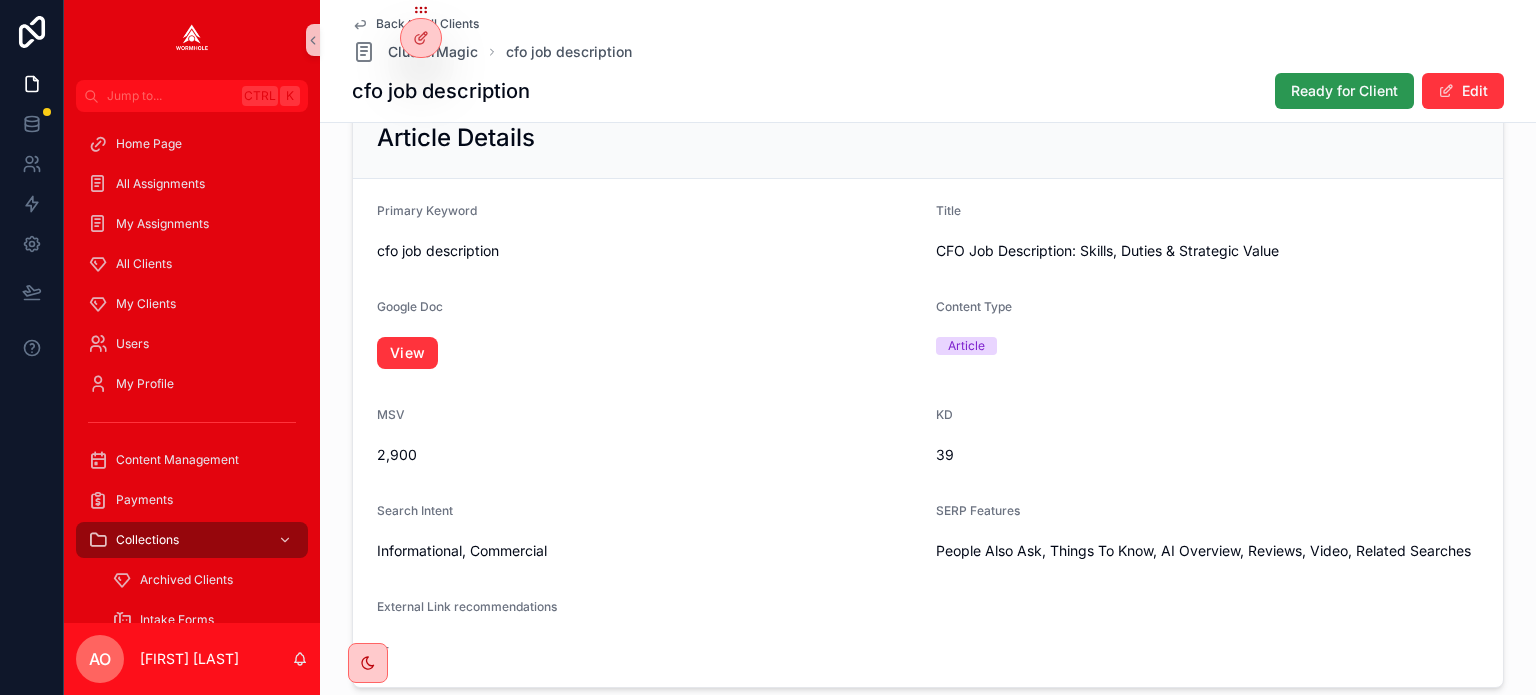 click on "Ready for Client" at bounding box center (1344, 91) 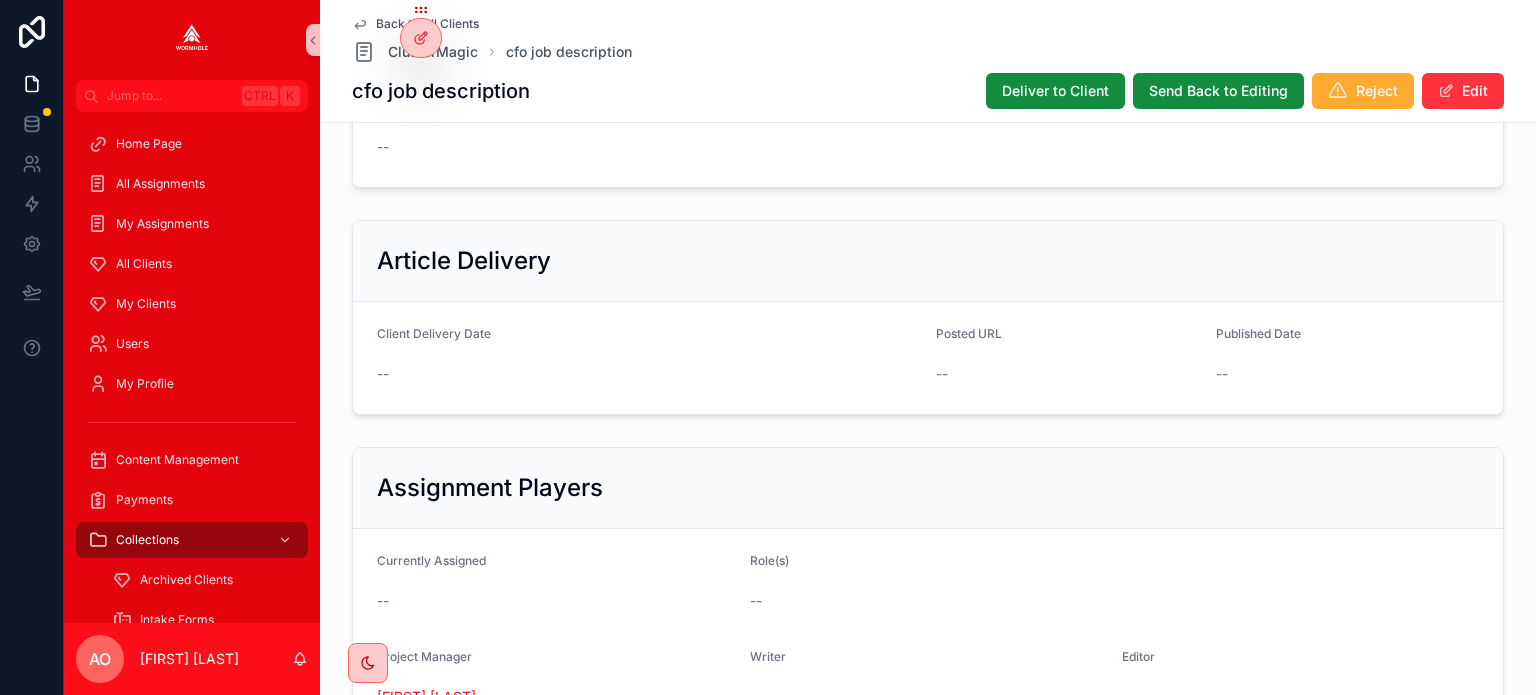 scroll, scrollTop: 660, scrollLeft: 0, axis: vertical 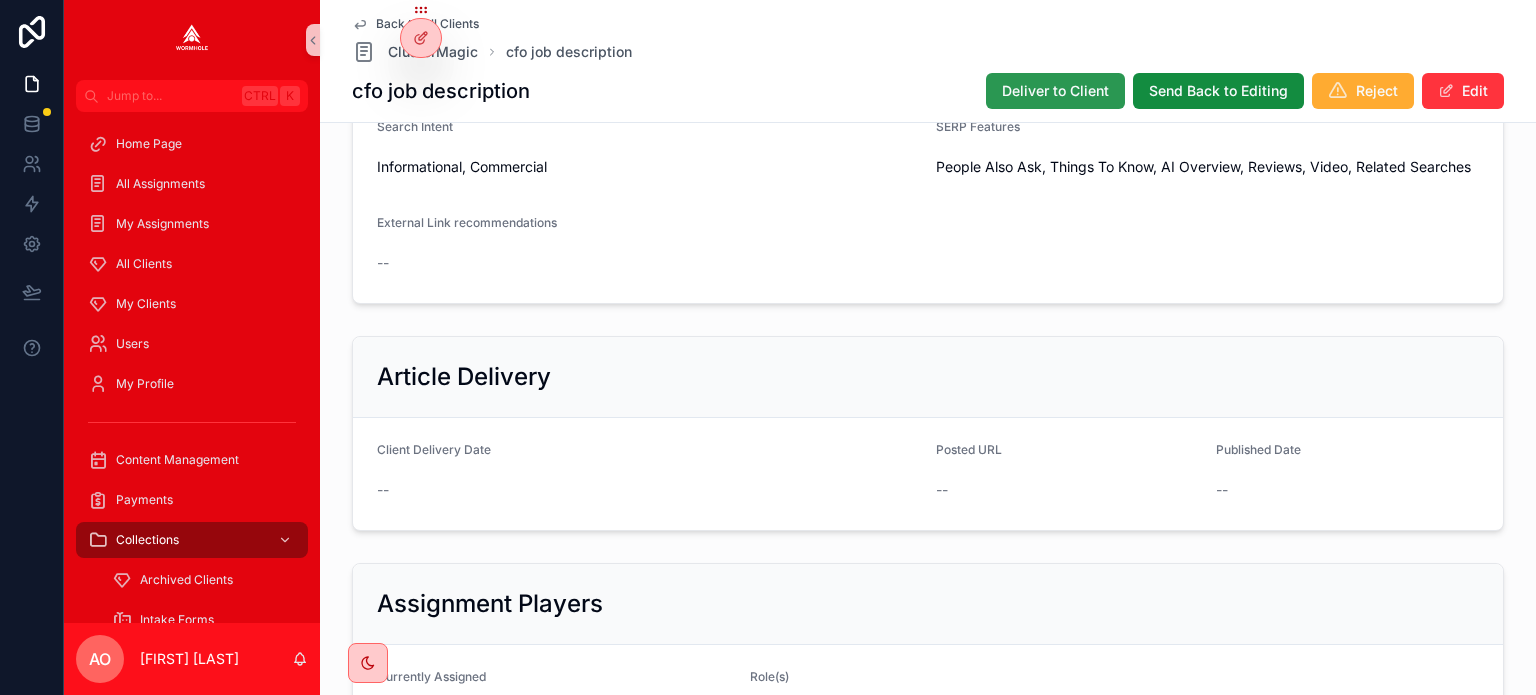 click on "Deliver to Client" at bounding box center [1055, 91] 